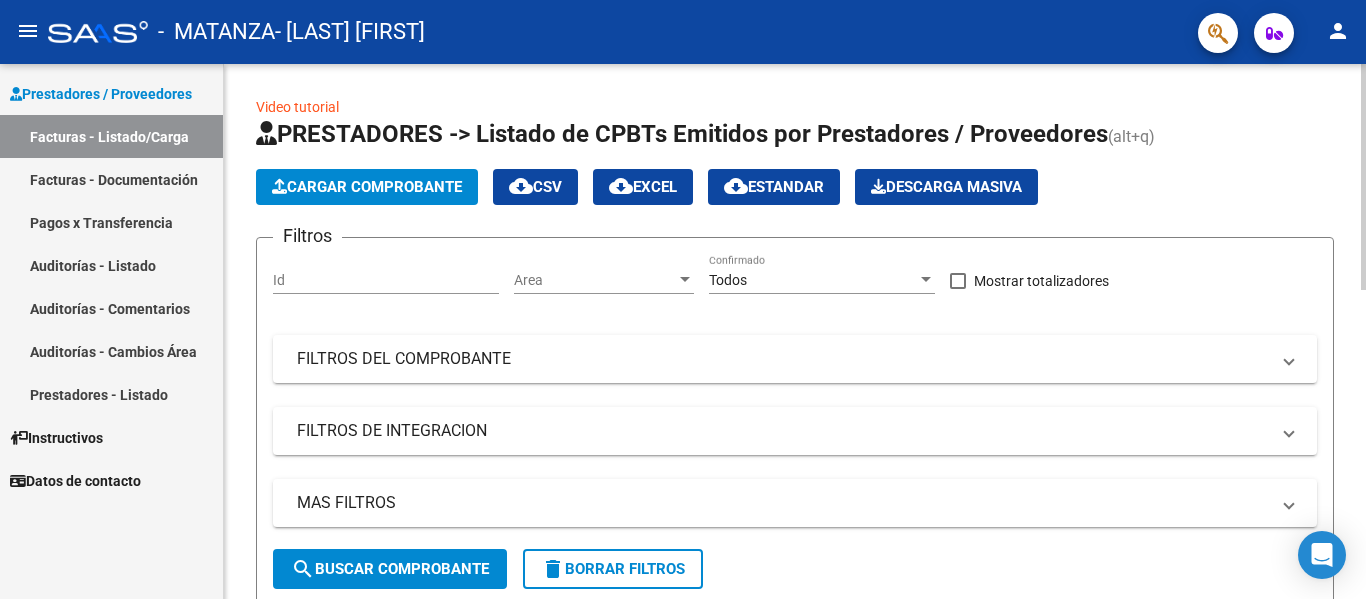 scroll, scrollTop: 0, scrollLeft: 0, axis: both 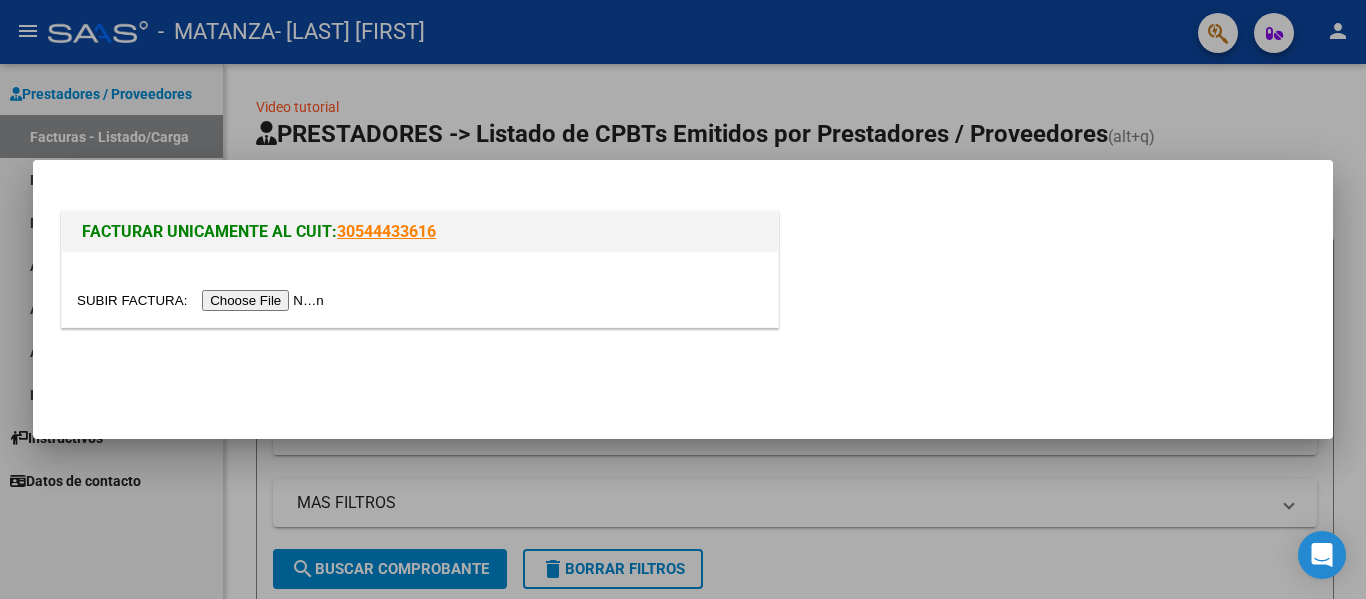 click at bounding box center [203, 300] 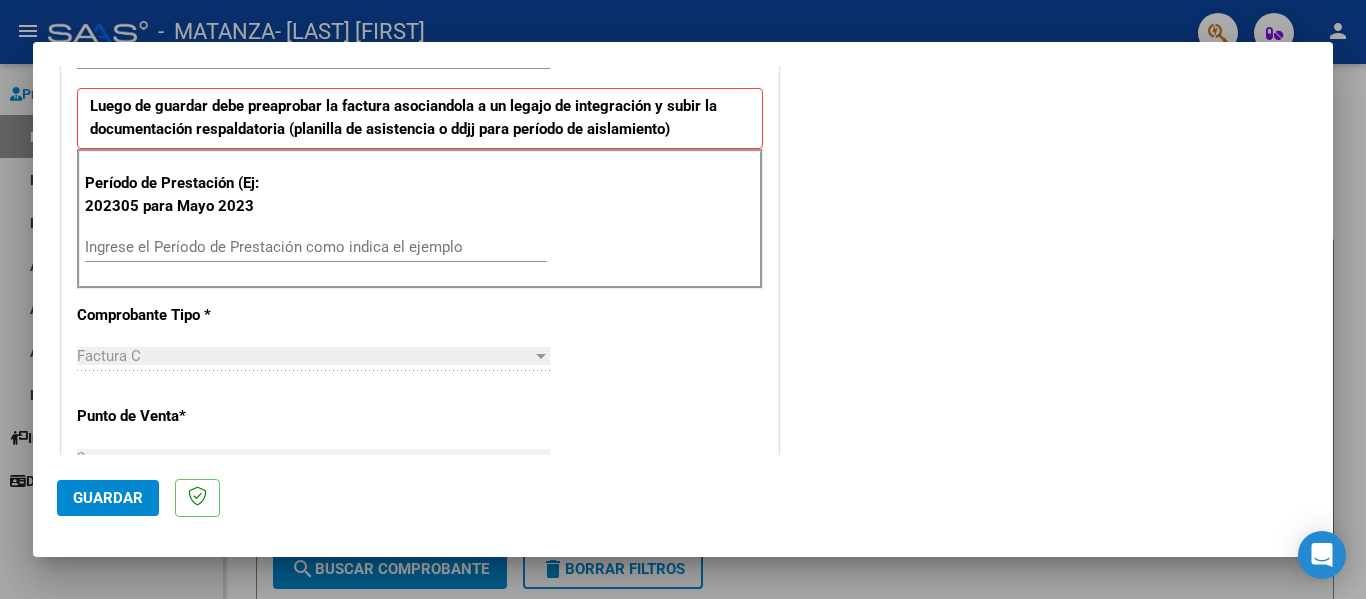 scroll, scrollTop: 500, scrollLeft: 0, axis: vertical 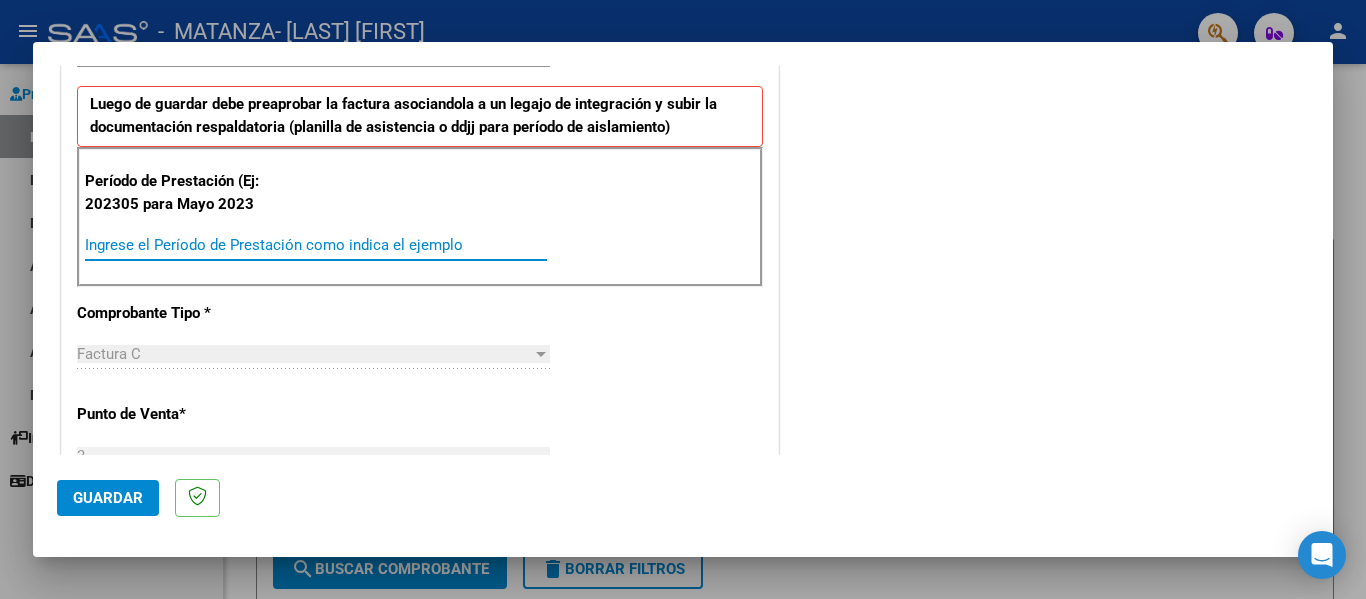 click on "Ingrese el Período de Prestación como indica el ejemplo" at bounding box center [316, 245] 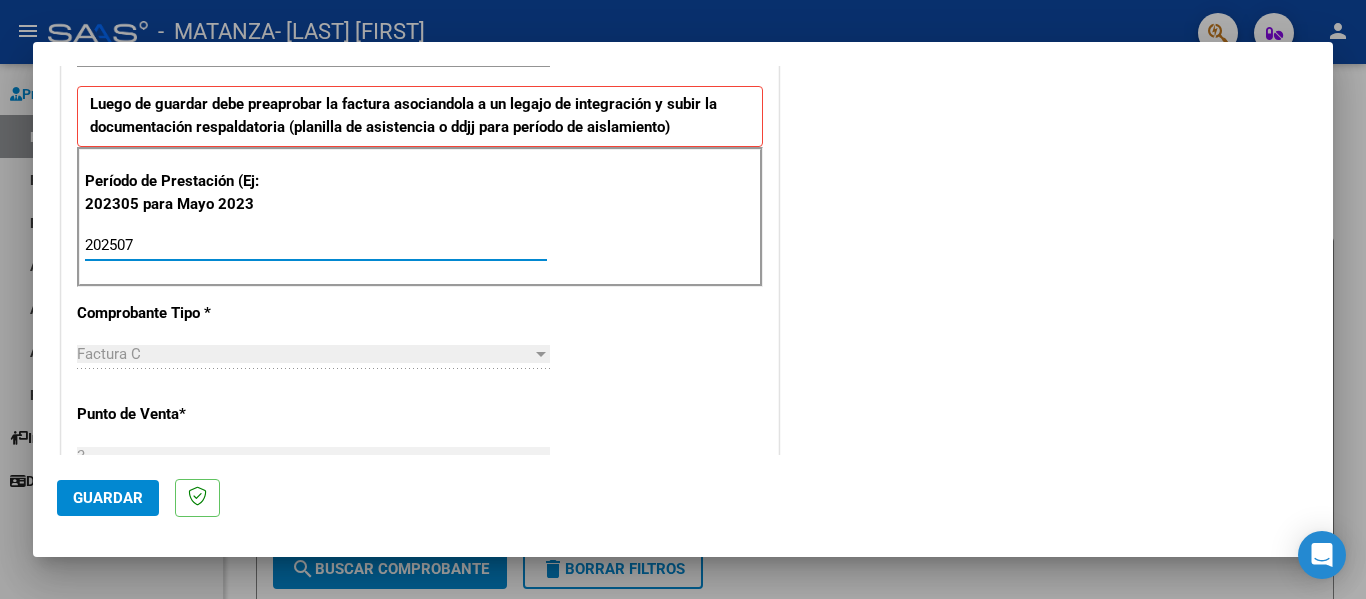 type on "202507" 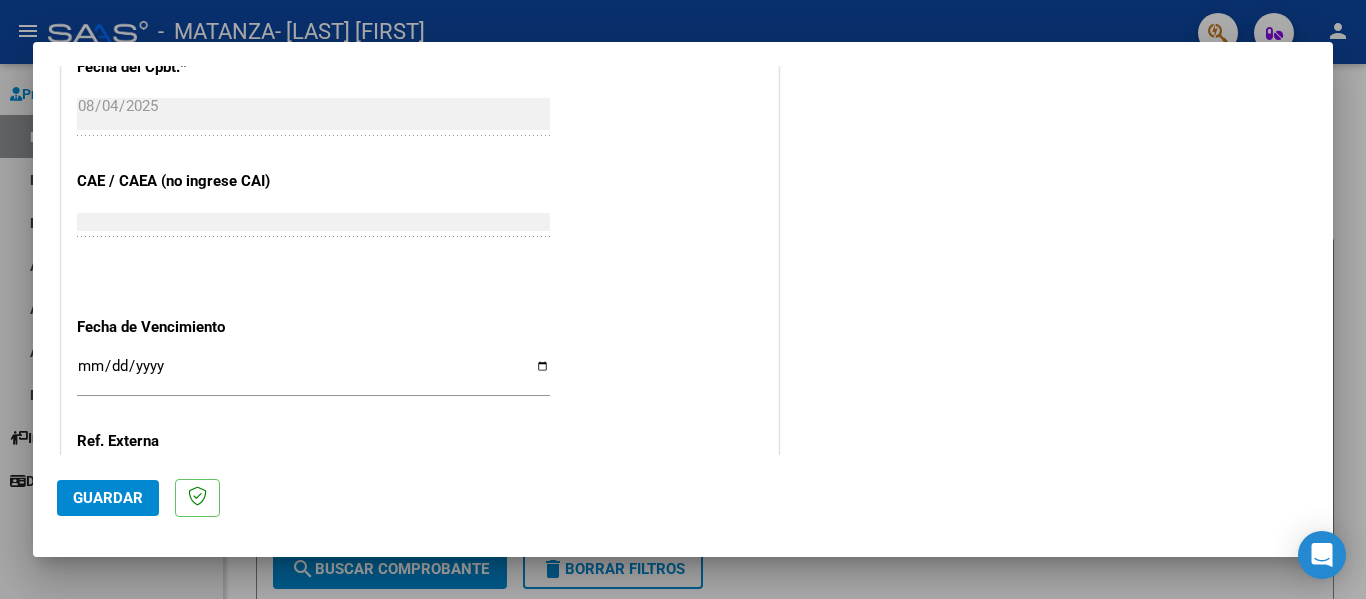 scroll, scrollTop: 1200, scrollLeft: 0, axis: vertical 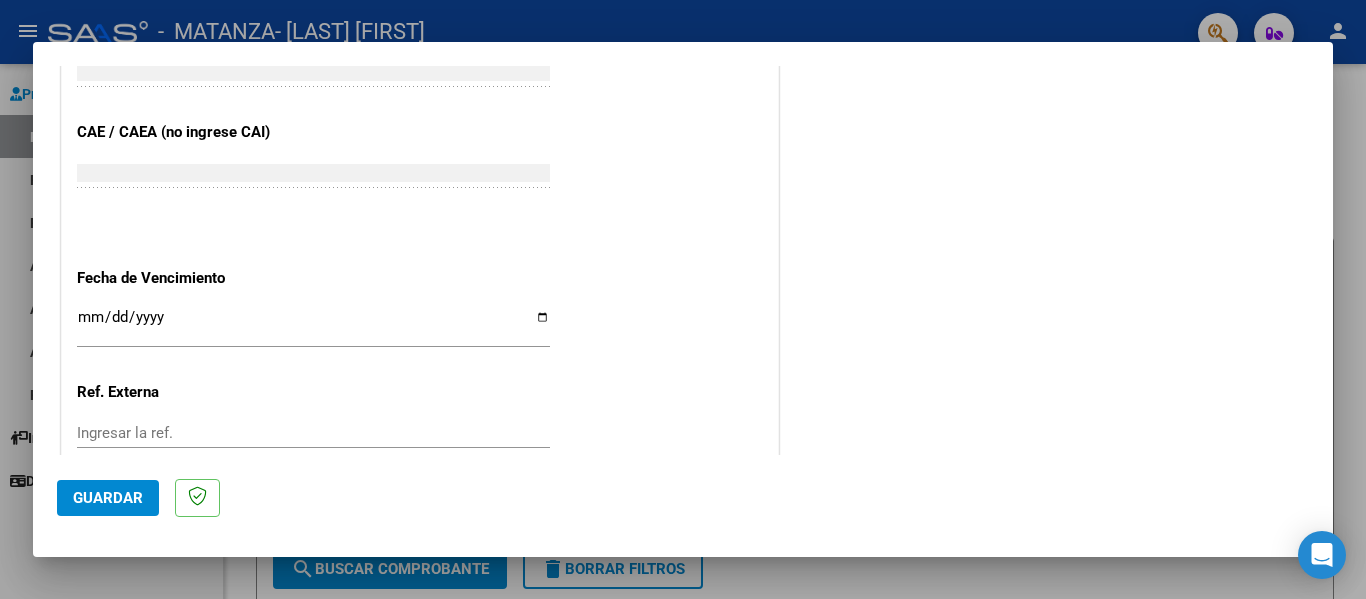 click on "CUIT  *   27-22552302-4 Ingresar CUIT  ANALISIS PRESTADOR  Area destinado * Integración Seleccionar Area Luego de guardar debe preaprobar la factura asociandola a un legajo de integración y subir la documentación respaldatoria (planilla de asistencia o ddjj para período de aislamiento)  Período de Prestación (Ej: 202305 para Mayo 2023    202507 Ingrese el Período de Prestación como indica el ejemplo   Comprobante Tipo * Factura C Seleccionar Tipo Punto de Venta  *   3 Ingresar el Nro.  Número  *   1322 Ingresar el Nro.  Monto  *   $ 49.482,44 Ingresar el monto  Fecha del Cpbt.  *   2025-08-04 Ingresar la fecha  CAE / CAEA (no ingrese CAI)    75314001570854 Ingresar el CAE o CAEA (no ingrese CAI)  Fecha de Vencimiento    Ingresar la fecha  Ref. Externa    Ingresar la ref.  N° Liquidación    Ingresar el N° Liquidación" at bounding box center (420, -151) 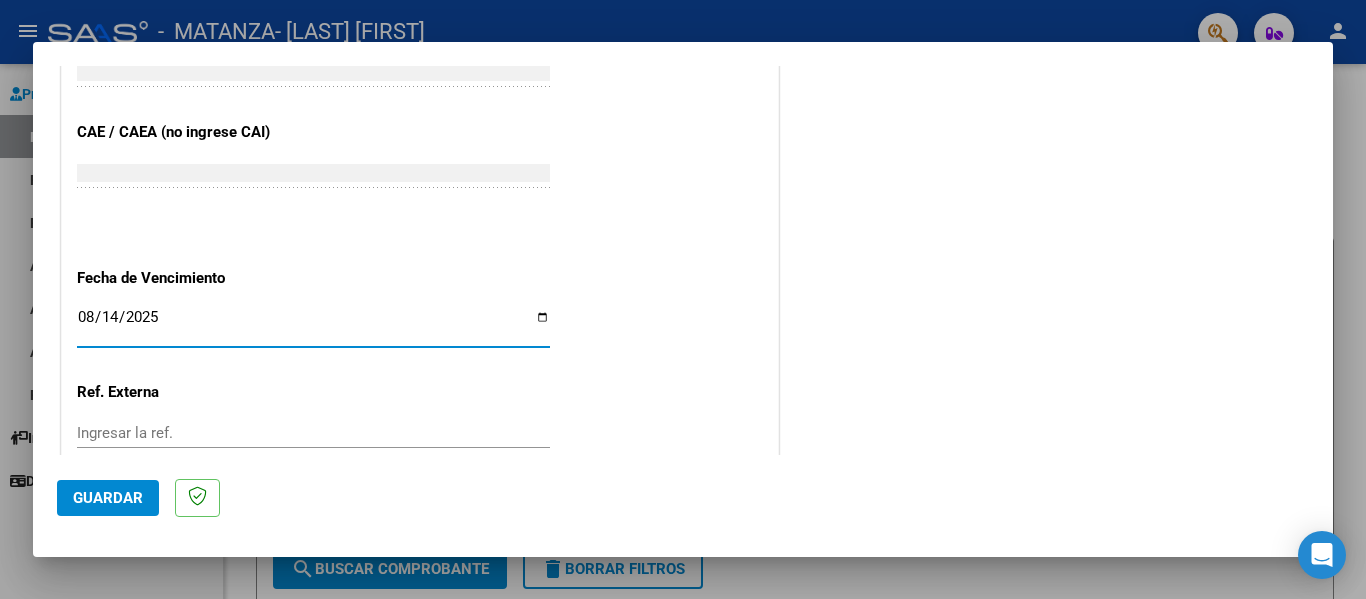 type on "2025-08-14" 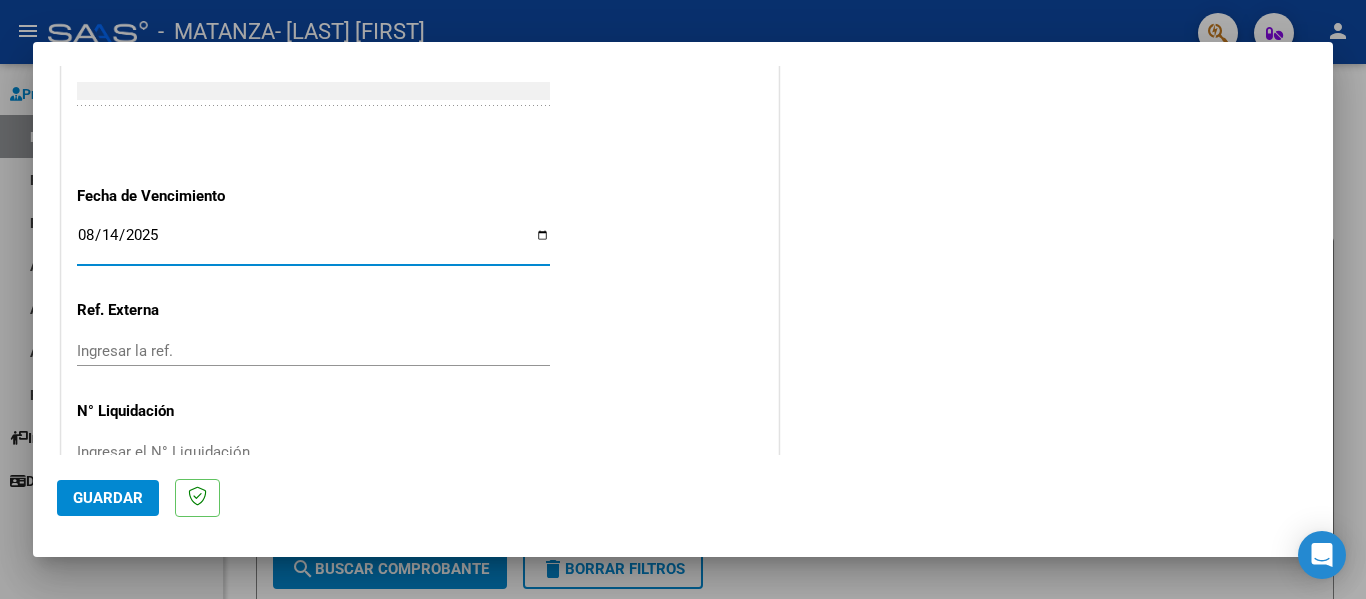scroll, scrollTop: 1333, scrollLeft: 0, axis: vertical 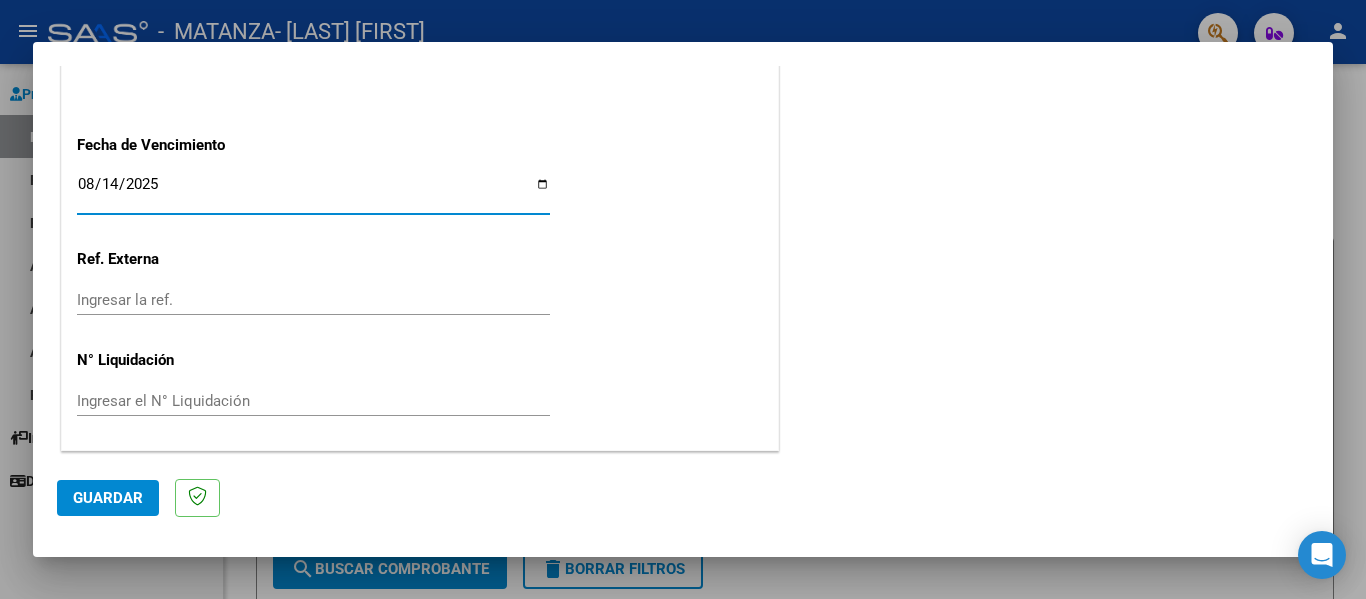 click on "Guardar" 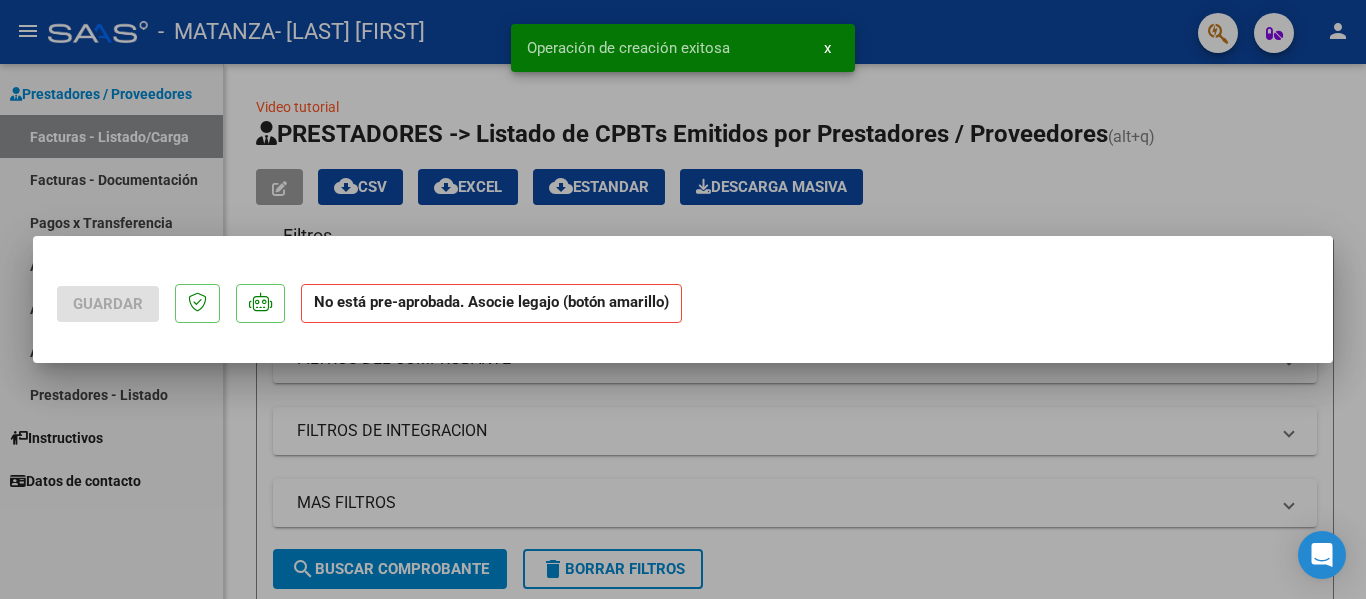 scroll, scrollTop: 0, scrollLeft: 0, axis: both 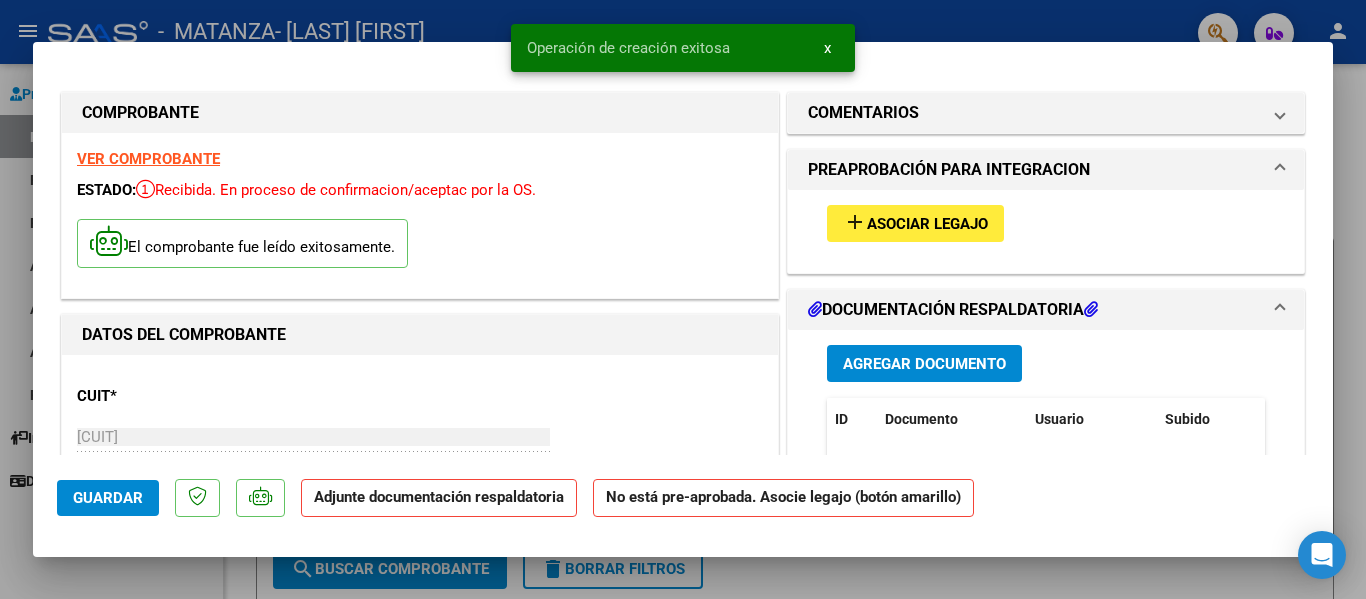 click on "Agregar Documento" at bounding box center (924, 364) 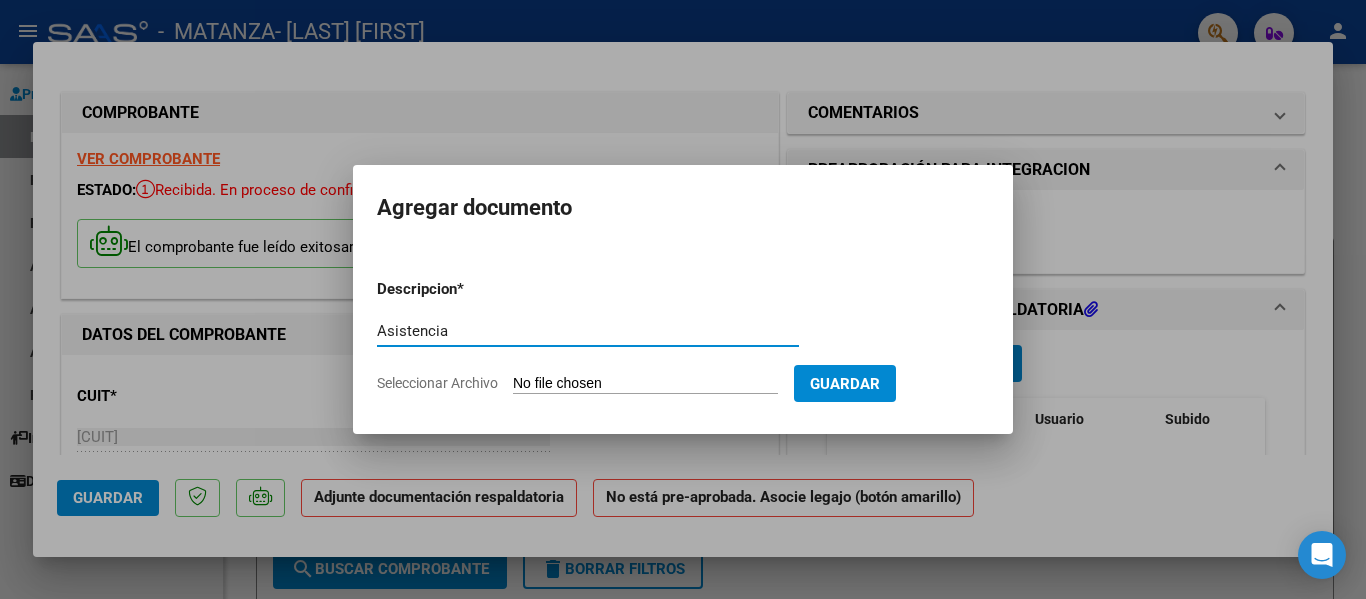 type on "Asistencia" 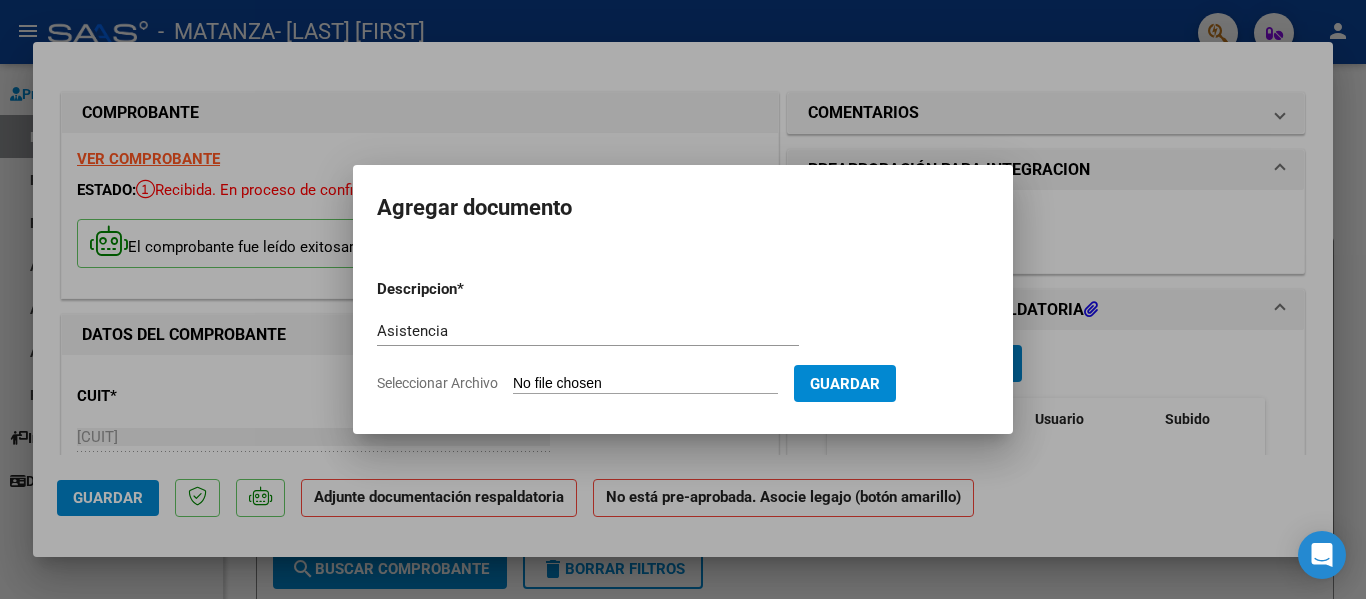type on "C:\fakepath\Asistencia.pdf" 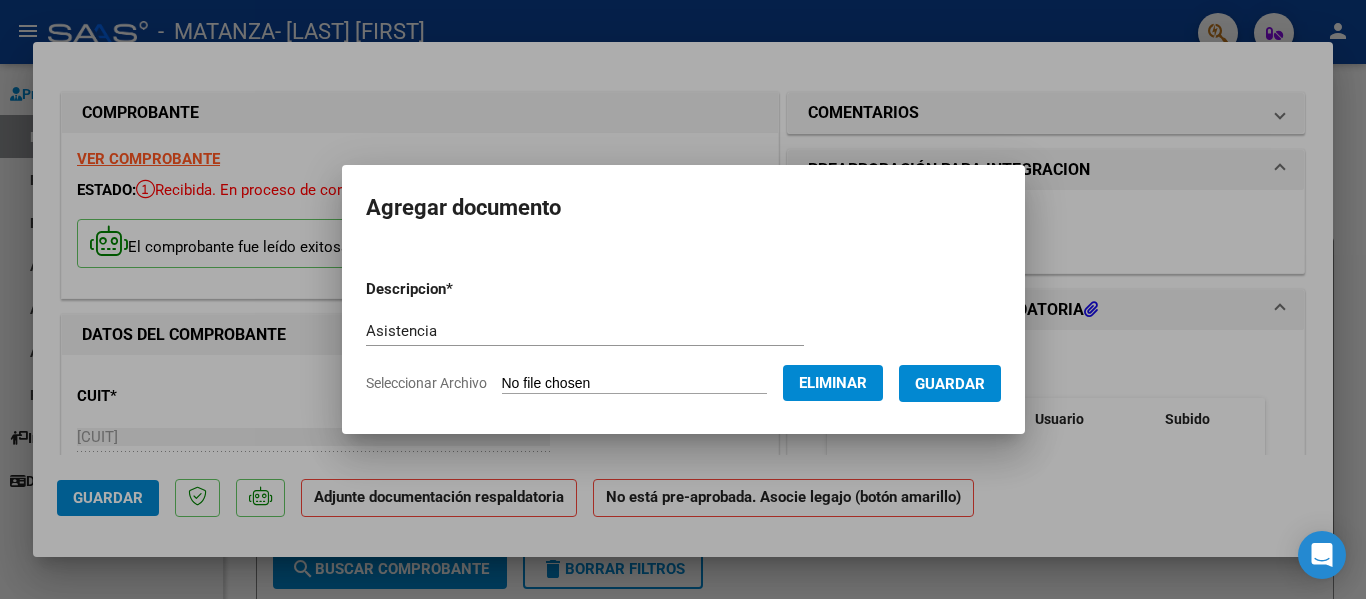 click on "Guardar" at bounding box center [950, 384] 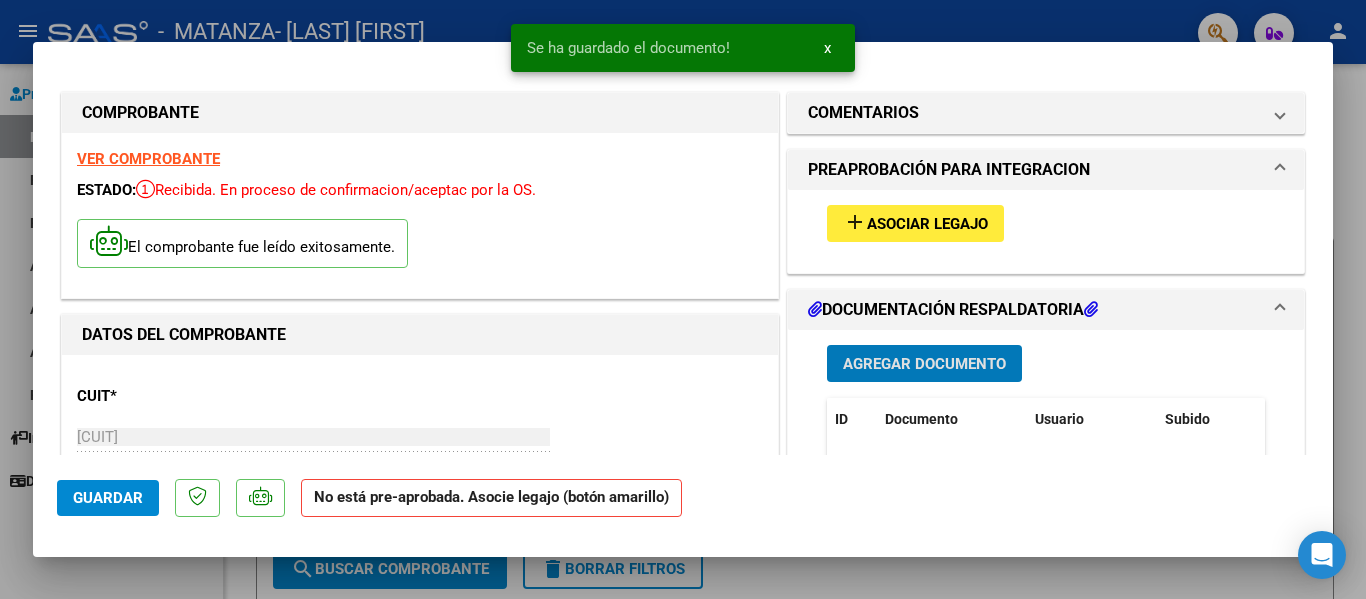 click on "Guardar" 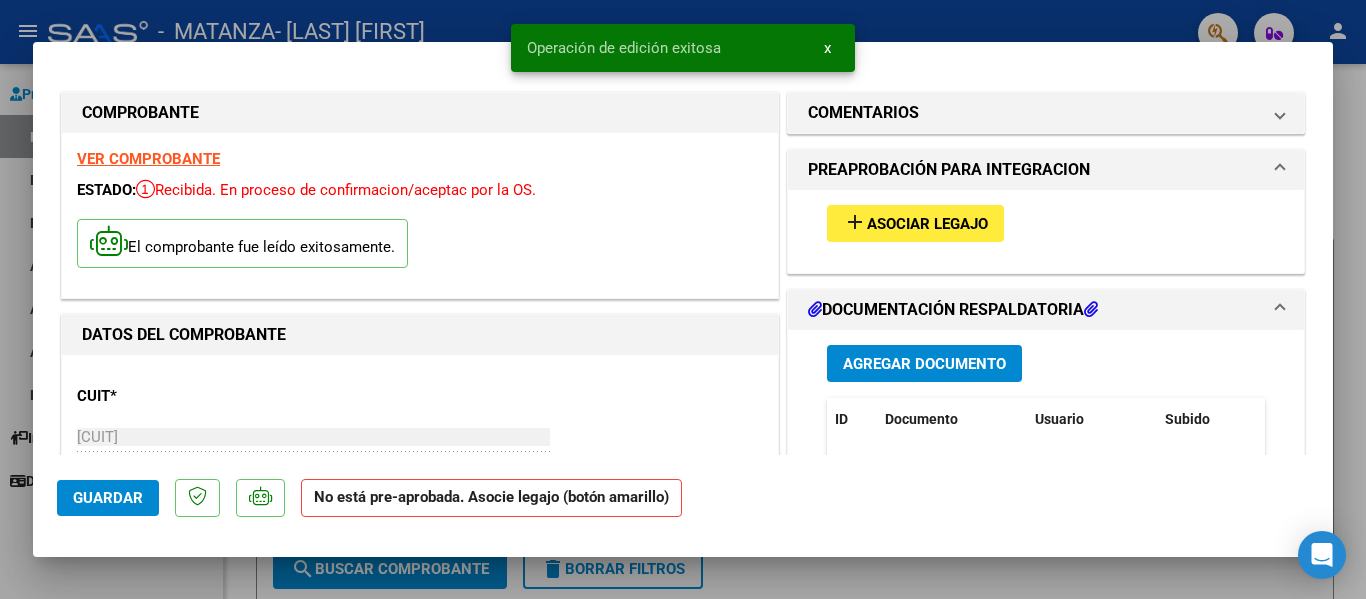 click at bounding box center (683, 299) 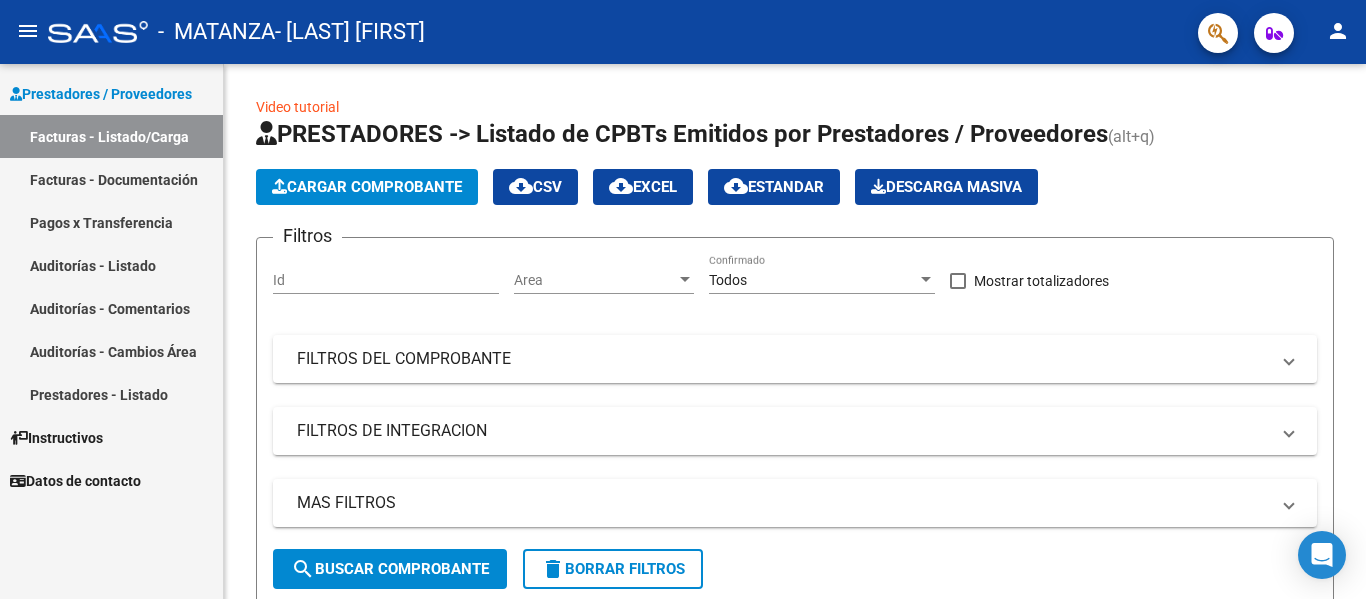 click on "-   MATANZA   - PICOS SILVANA TERESA" 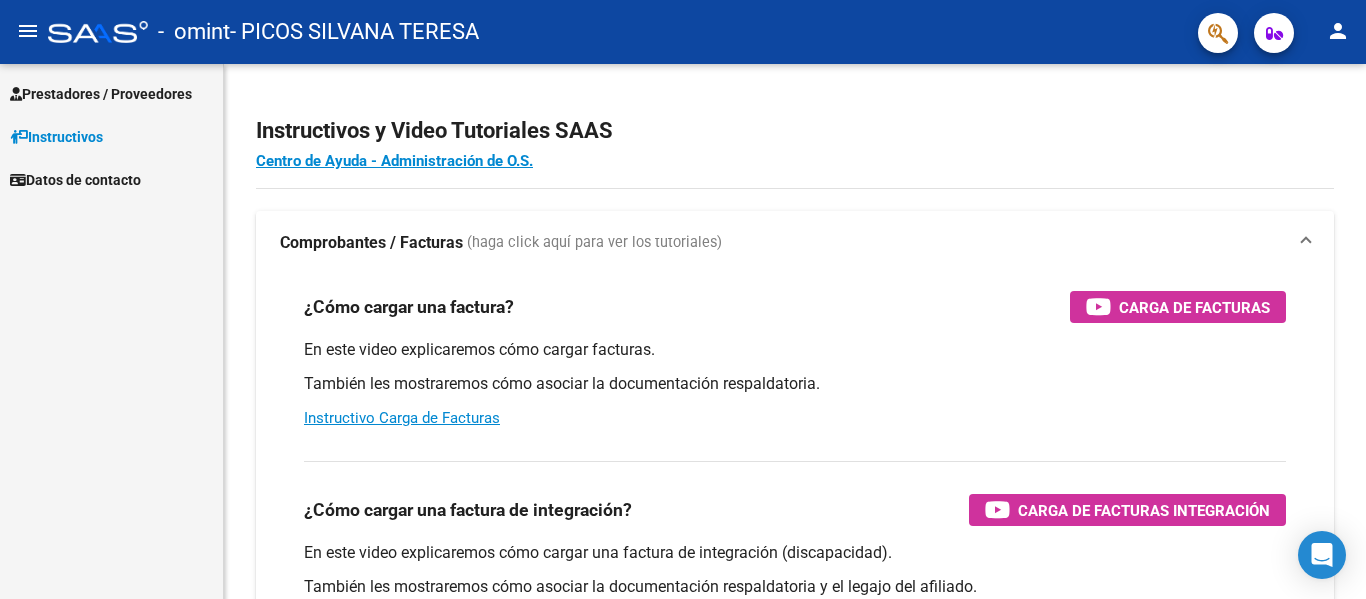 scroll, scrollTop: 0, scrollLeft: 0, axis: both 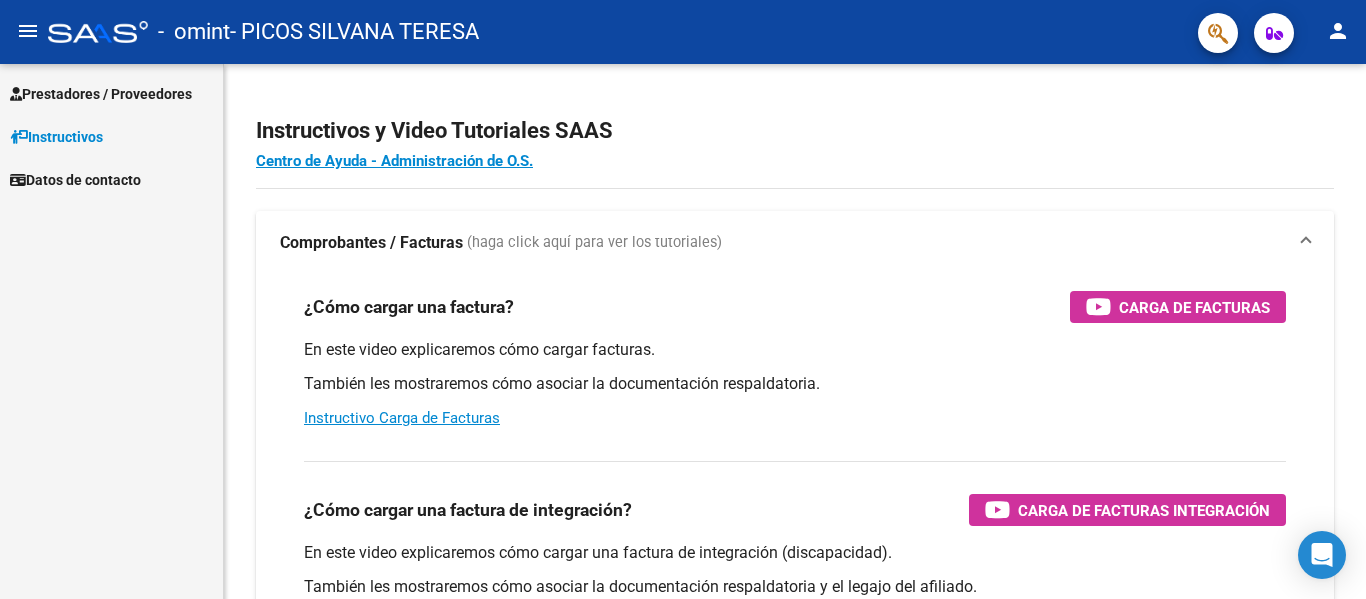 click on "Prestadores / Proveedores" at bounding box center [101, 94] 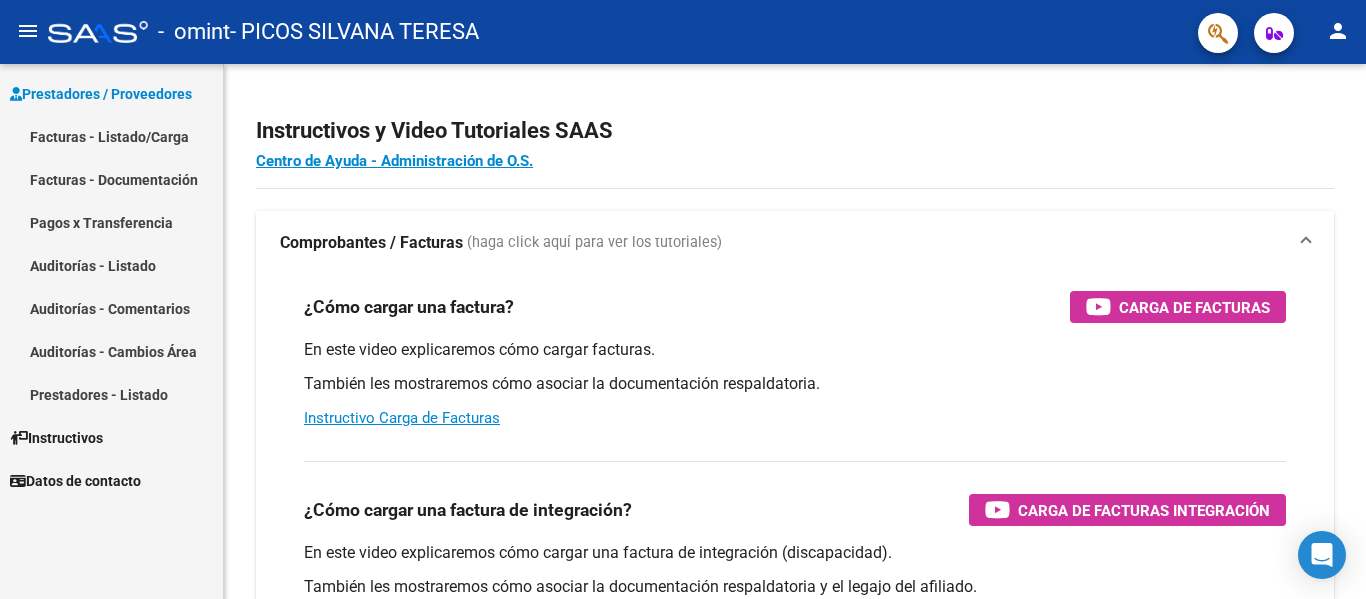 click on "Facturas - Listado/Carga" at bounding box center [111, 136] 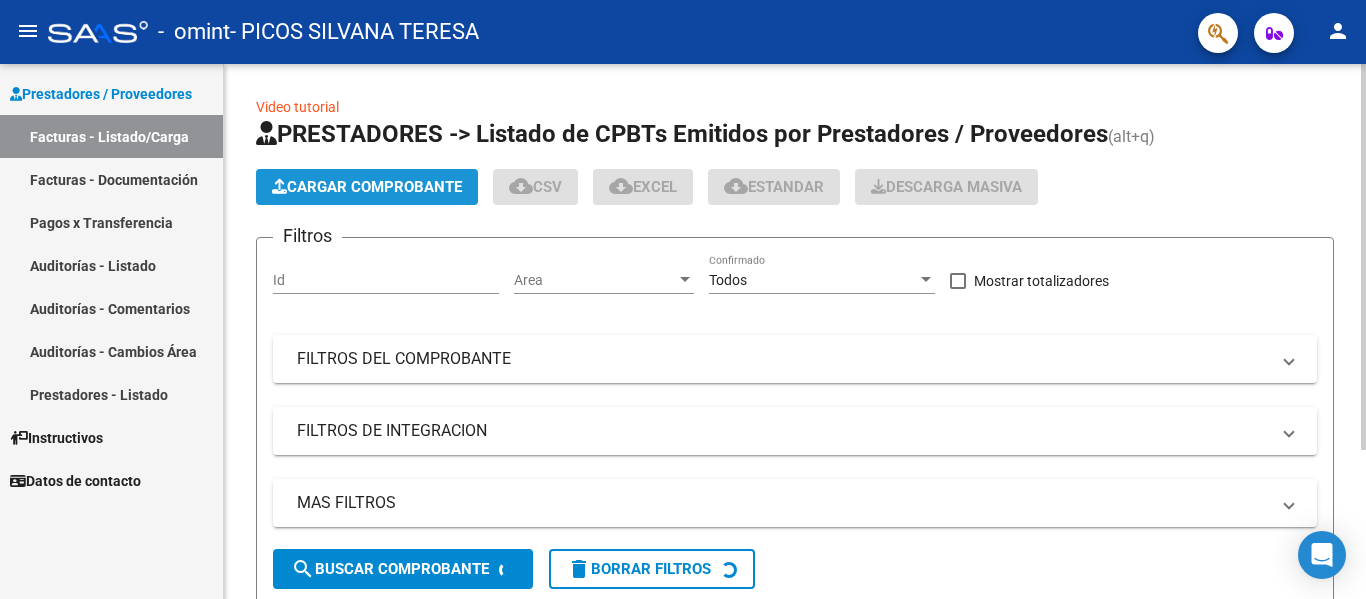 click on "Cargar Comprobante" 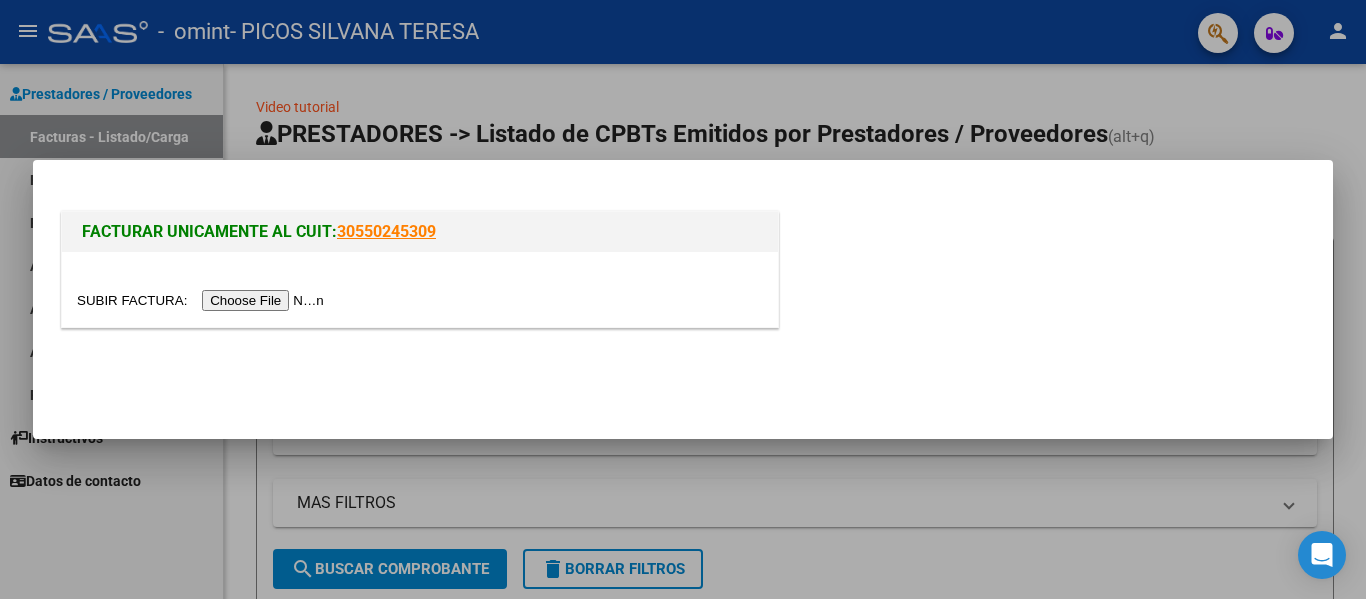 click at bounding box center [203, 300] 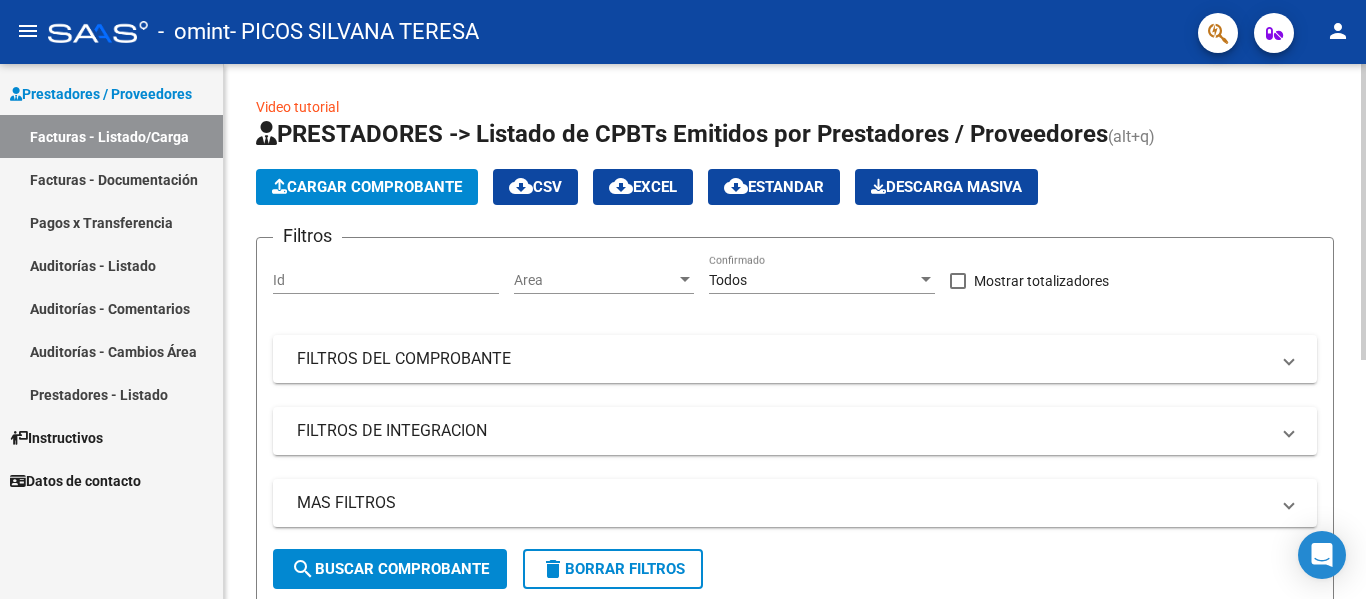 click on "Cargar Comprobante" 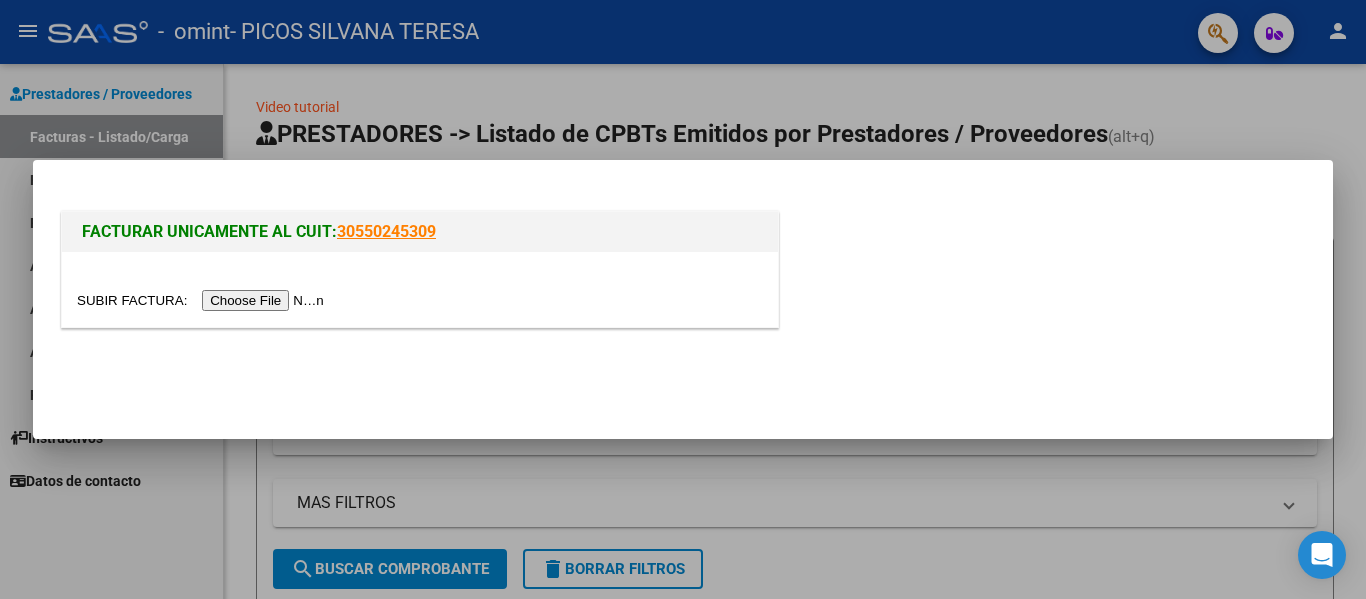 click at bounding box center (203, 300) 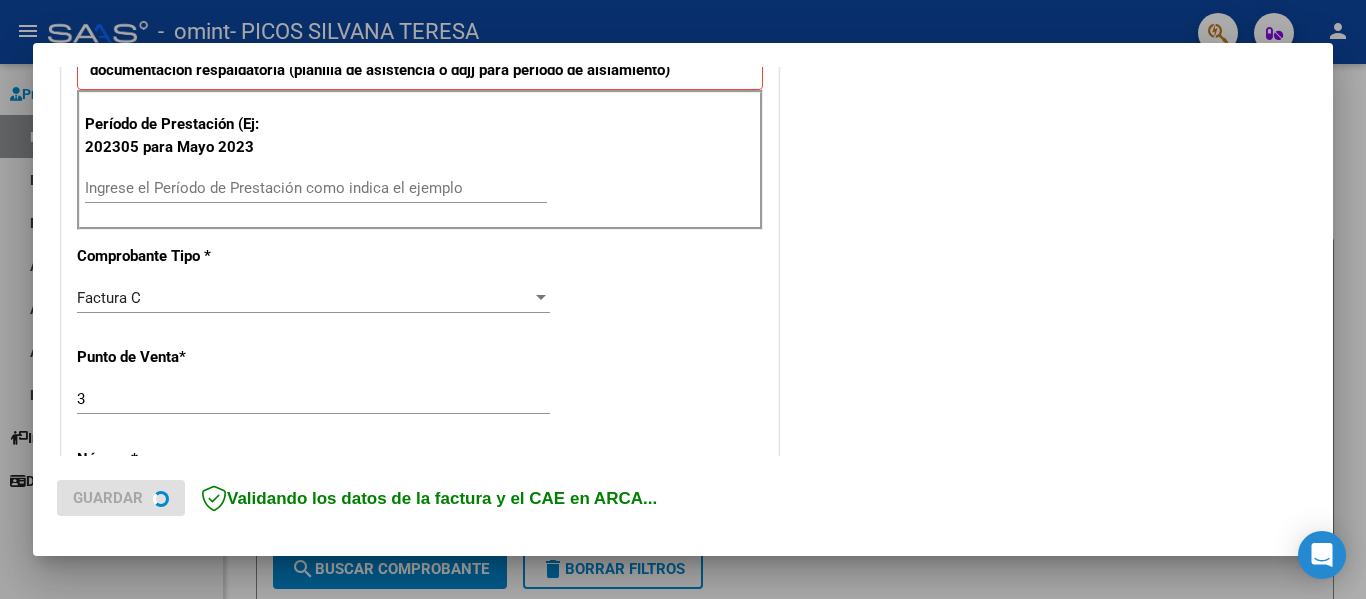 scroll, scrollTop: 600, scrollLeft: 0, axis: vertical 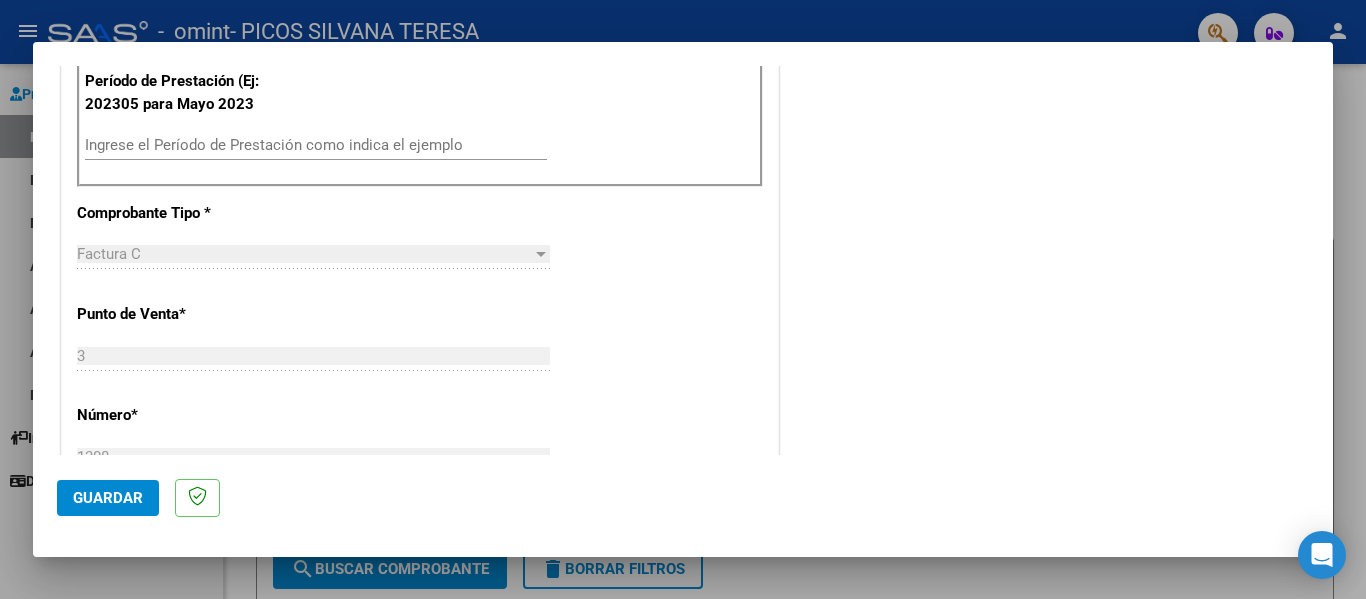 click on "Ingrese el Período de Prestación como indica el ejemplo" at bounding box center (316, 145) 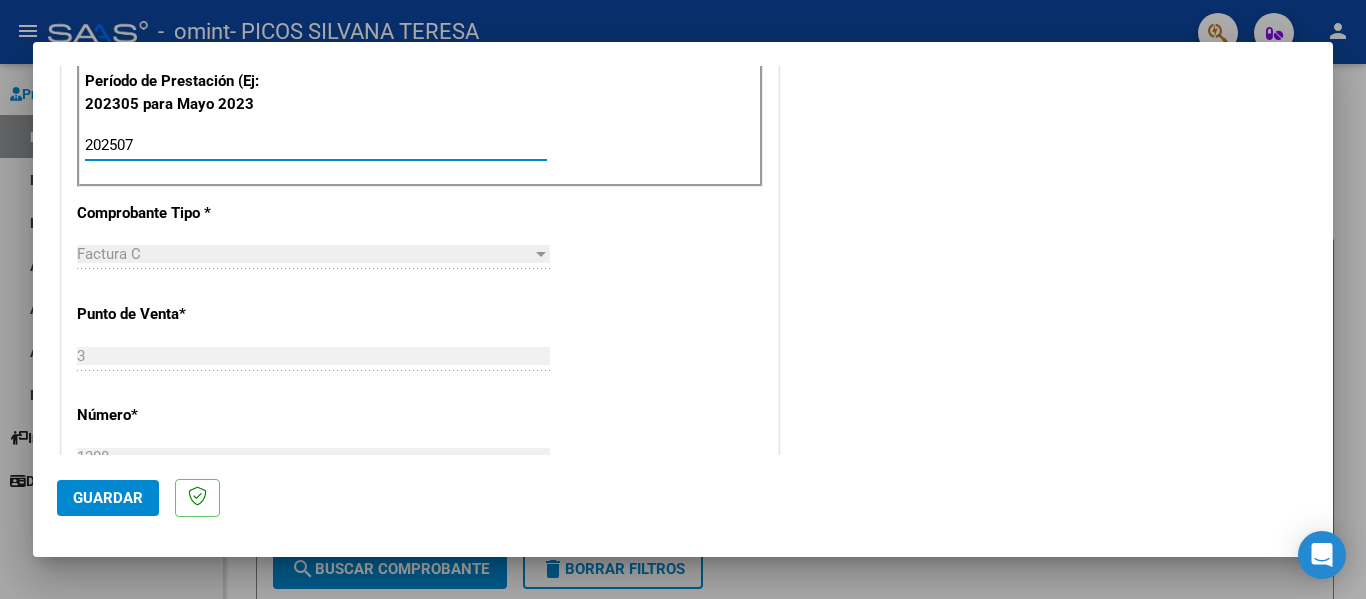 type on "202507" 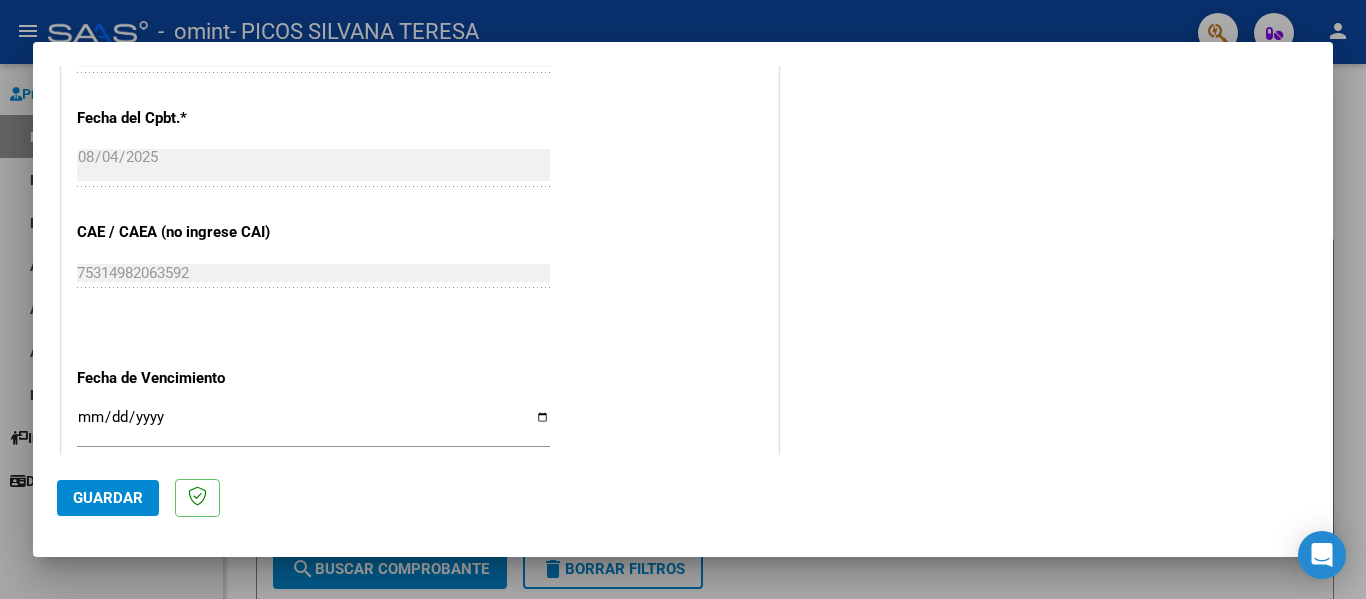 scroll, scrollTop: 1200, scrollLeft: 0, axis: vertical 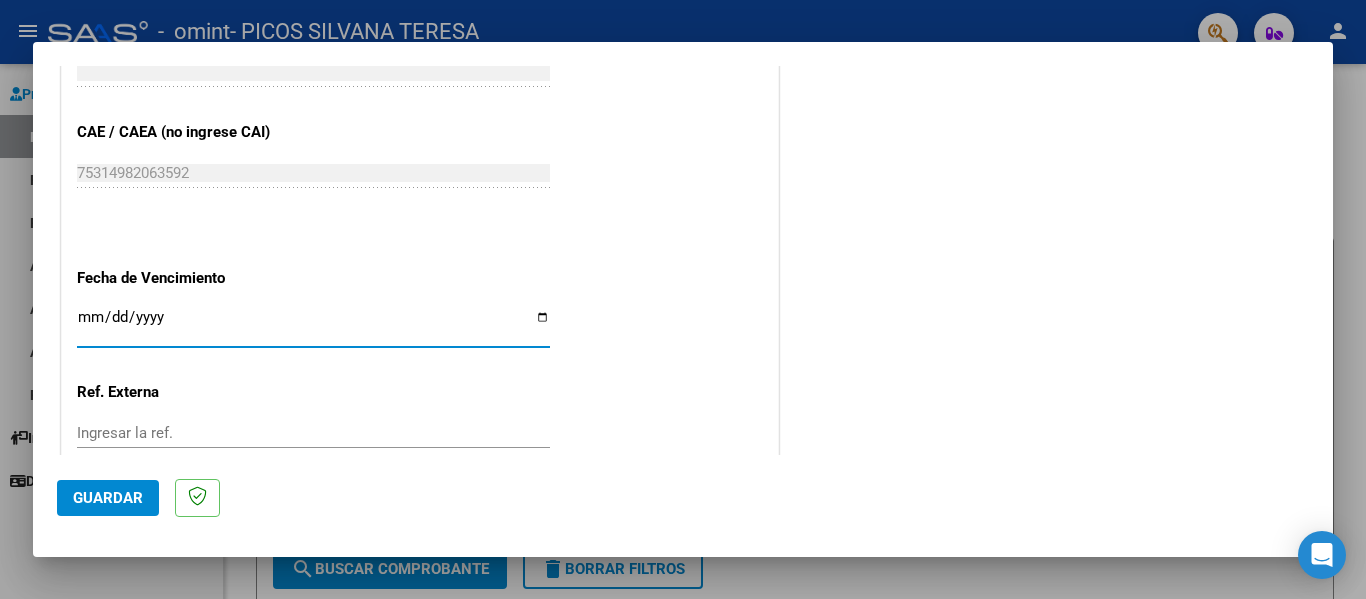 click on "Ingresar la fecha" at bounding box center (313, 325) 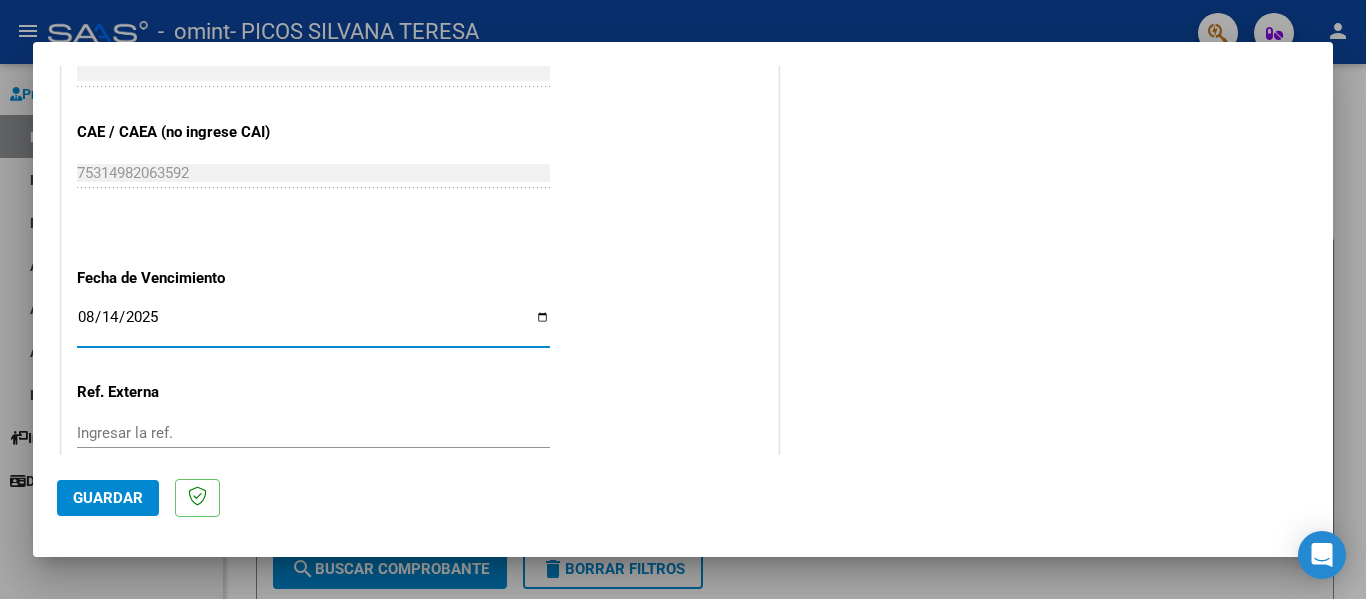 type on "2025-08-14" 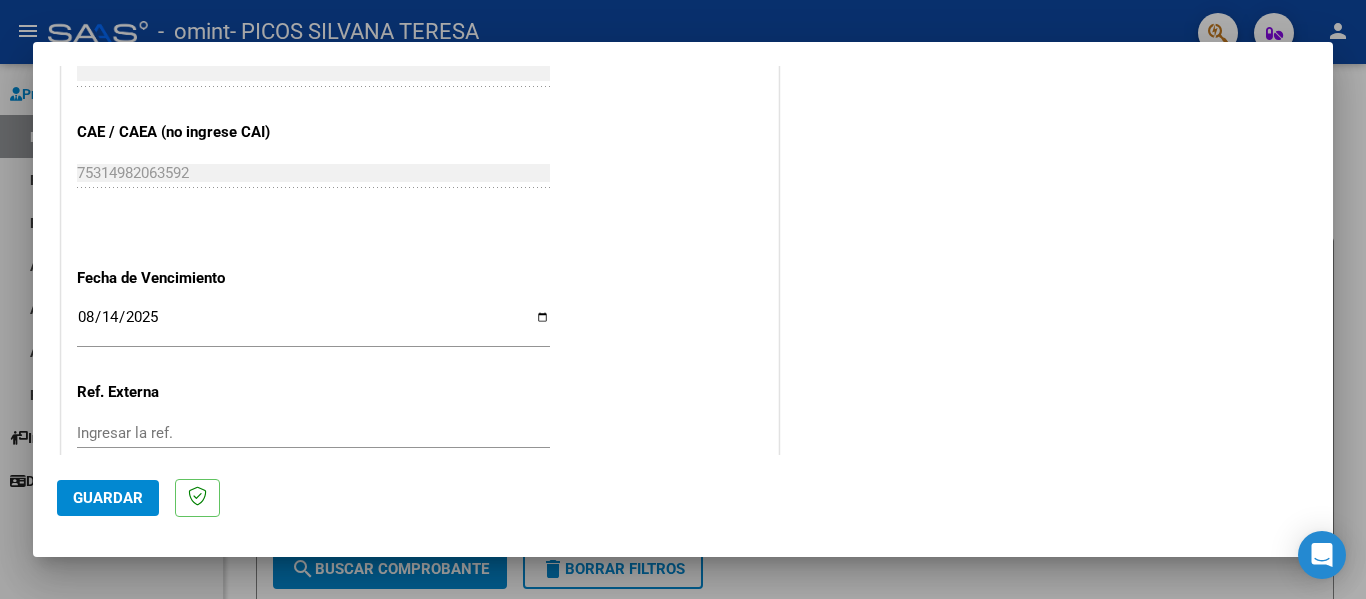click on "COMPROBANTE VER COMPROBANTE          El comprobante fue leído exitosamente.  DATOS DEL COMPROBANTE CUIT  *   [CUIT] Ingresar CUIT  ANALISIS PRESTADOR  Area destinado * Integración Seleccionar Area Luego de guardar debe preaprobar la factura asociandola a un legajo de integración y subir la documentación respaldatoria (planilla de asistencia o ddjj para período de aislamiento)  Período de Prestación (Ej: 202305 para Mayo 2023    202507 Ingrese el Período de Prestación como indica el ejemplo   Comprobante Tipo * Factura C Seleccionar Tipo Punto de Venta  *   3 Ingresar el Nro.  Número  *   1308 Ingresar el Nro.  Monto  *   $ 98.964,88 Ingresar el monto  Fecha del Cpbt.  *   2025-08-04 Ingresar la fecha  CAE / CAEA (no ingrese CAI)    75314982063592 Ingresar el CAE o CAEA (no ingrese CAI)  Fecha de Vencimiento    2025-08-14 Ingresar la fecha  Ref. Externa    Ingresar la ref.  N° Liquidación    Ingresar el N° Liquidación" at bounding box center (420, -151) 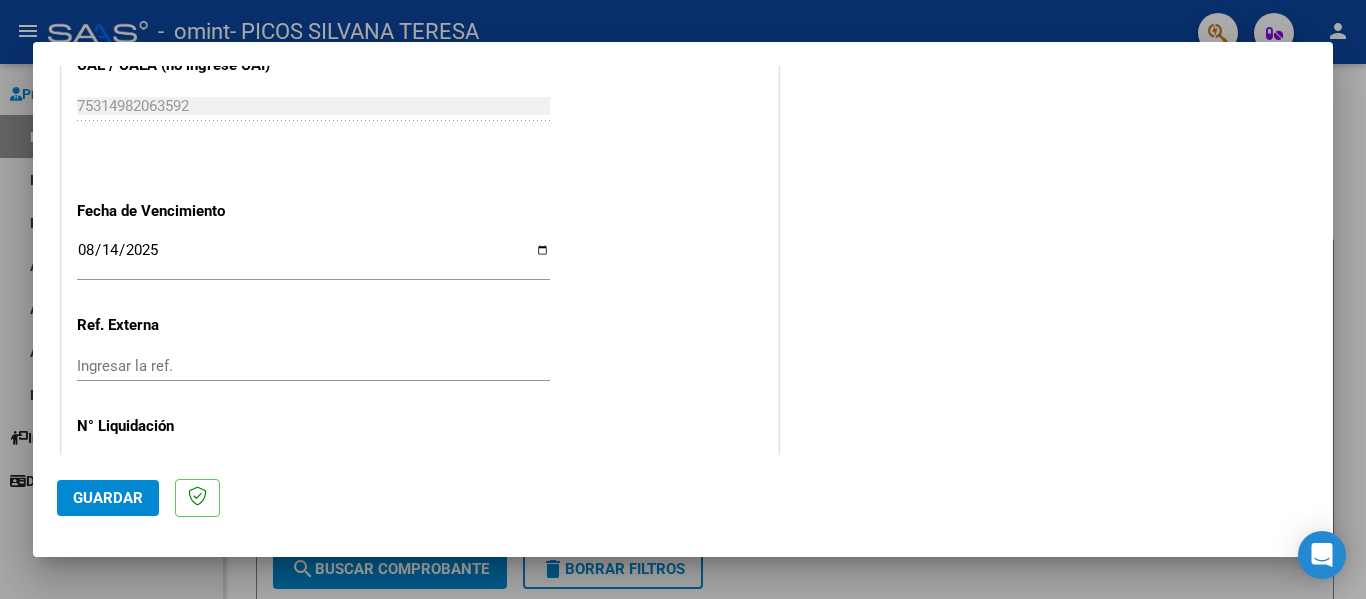 scroll, scrollTop: 1333, scrollLeft: 0, axis: vertical 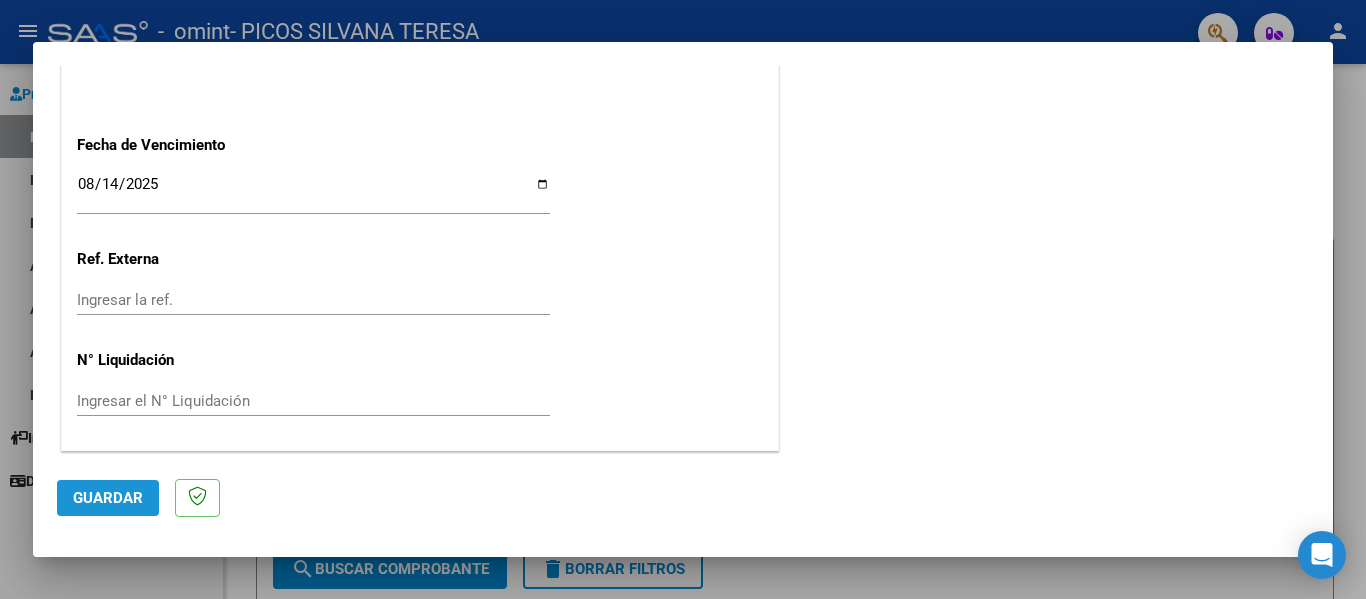 click on "Guardar" 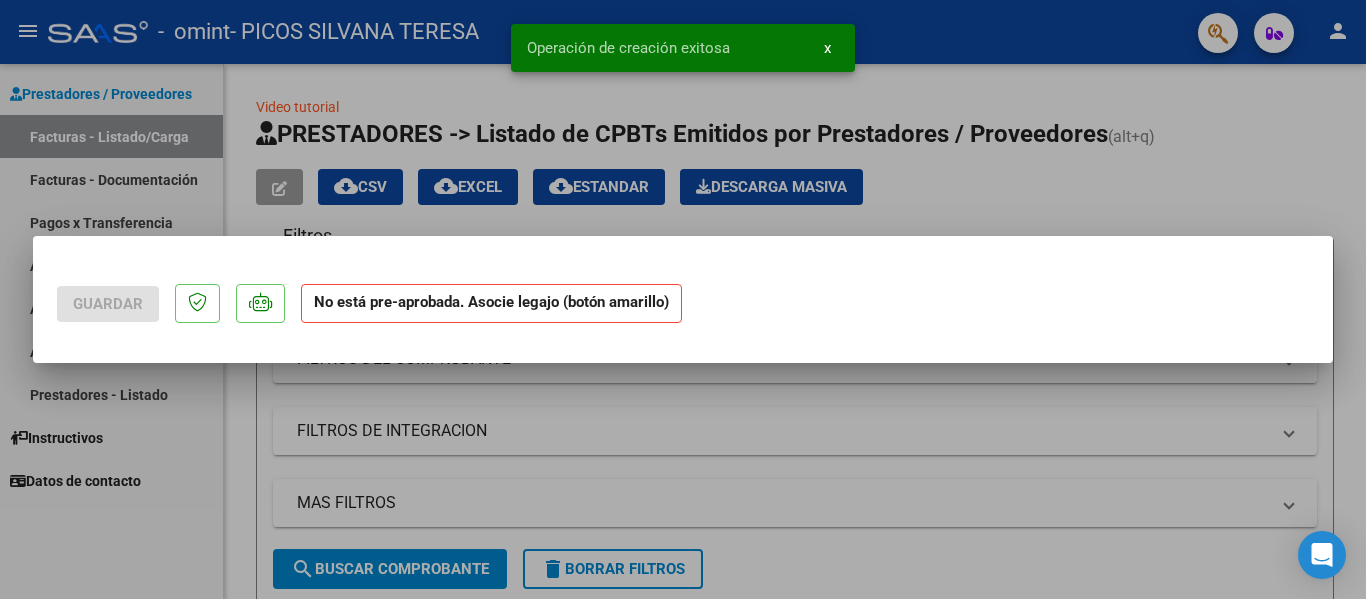 scroll, scrollTop: 0, scrollLeft: 0, axis: both 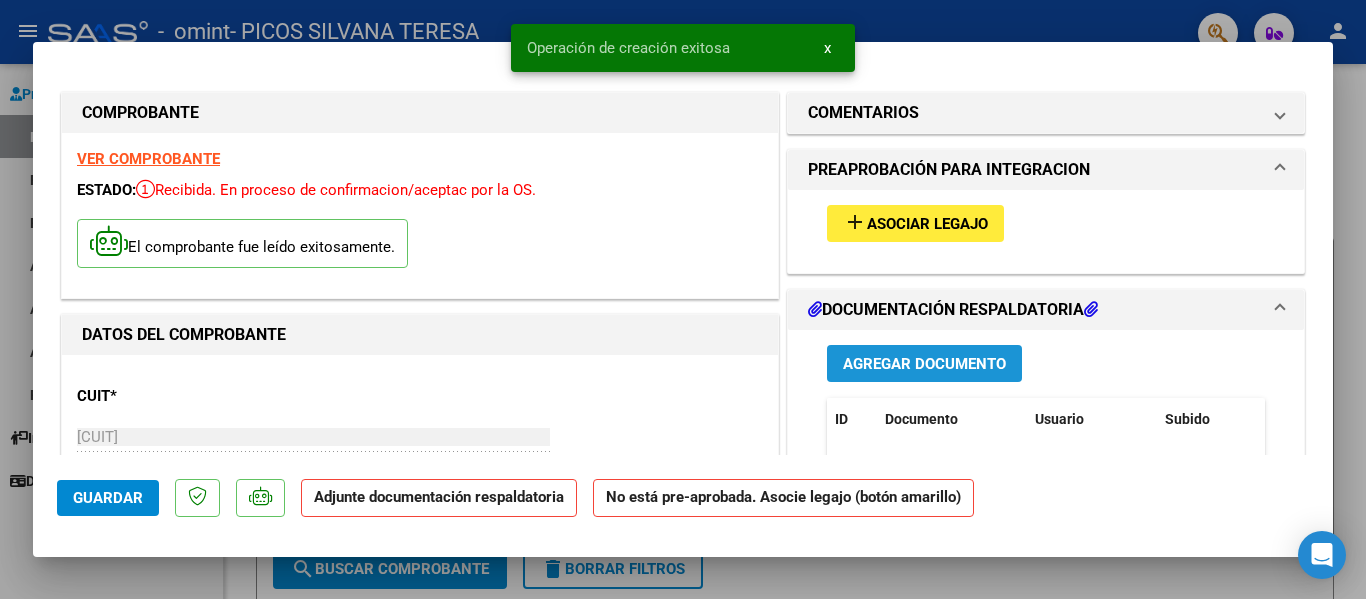 click on "Agregar Documento" at bounding box center (924, 364) 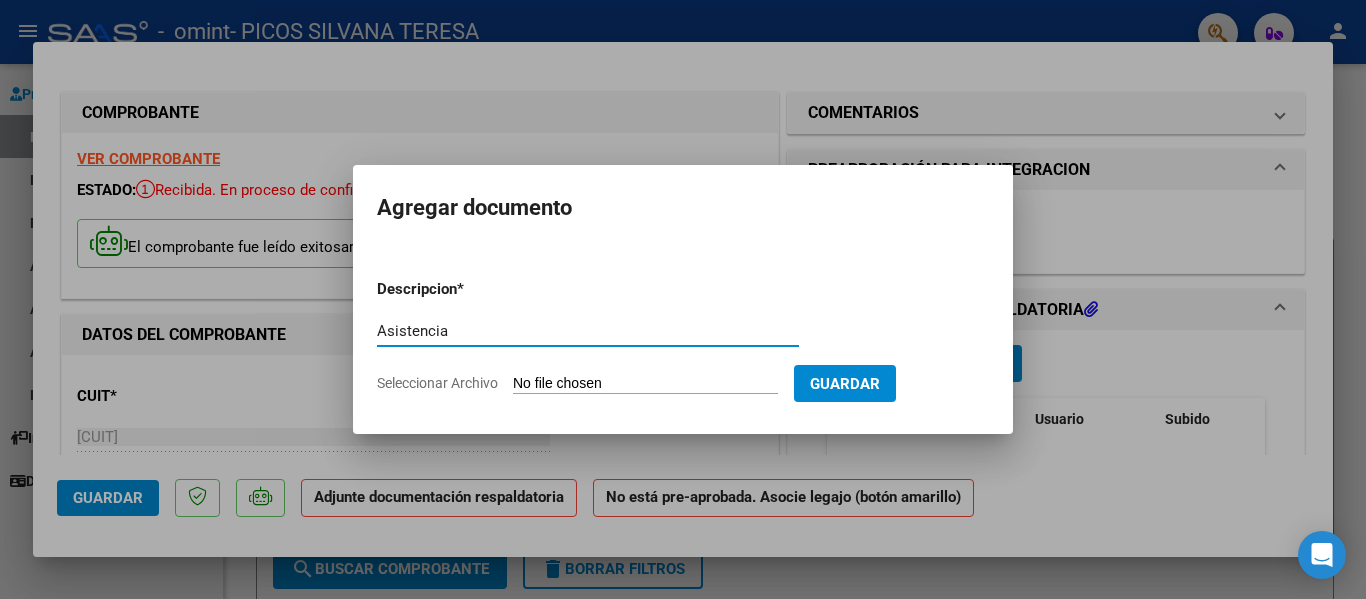 type on "Asistencia" 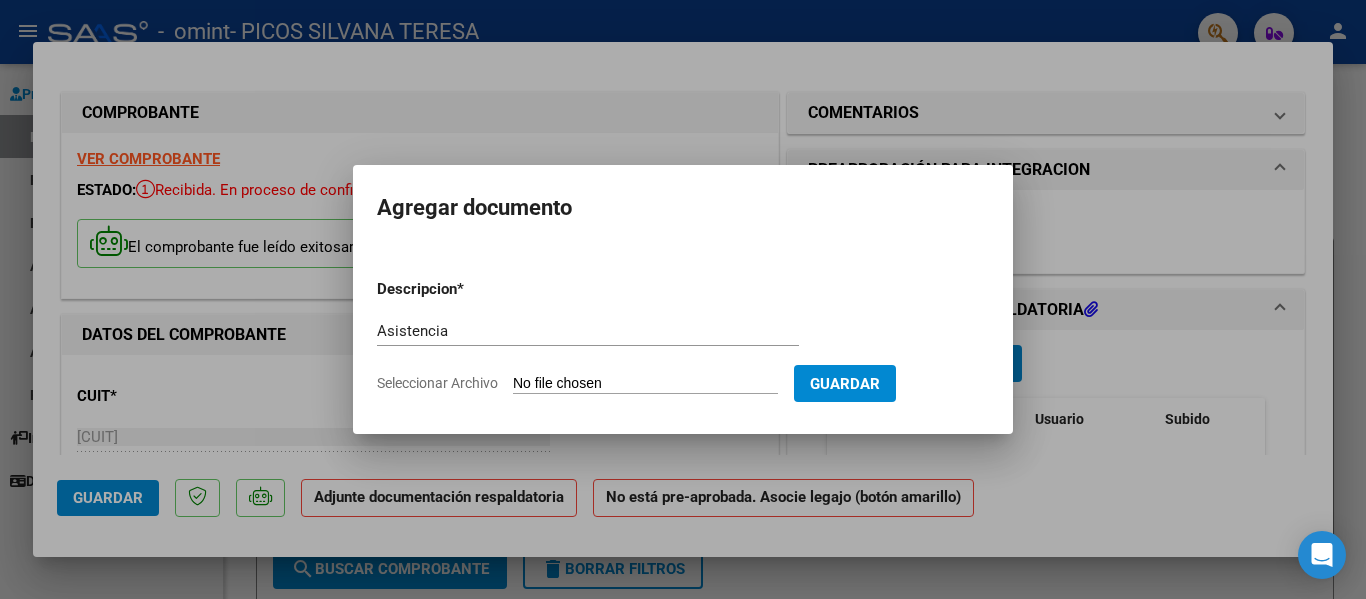 click on "Seleccionar Archivo" at bounding box center [645, 384] 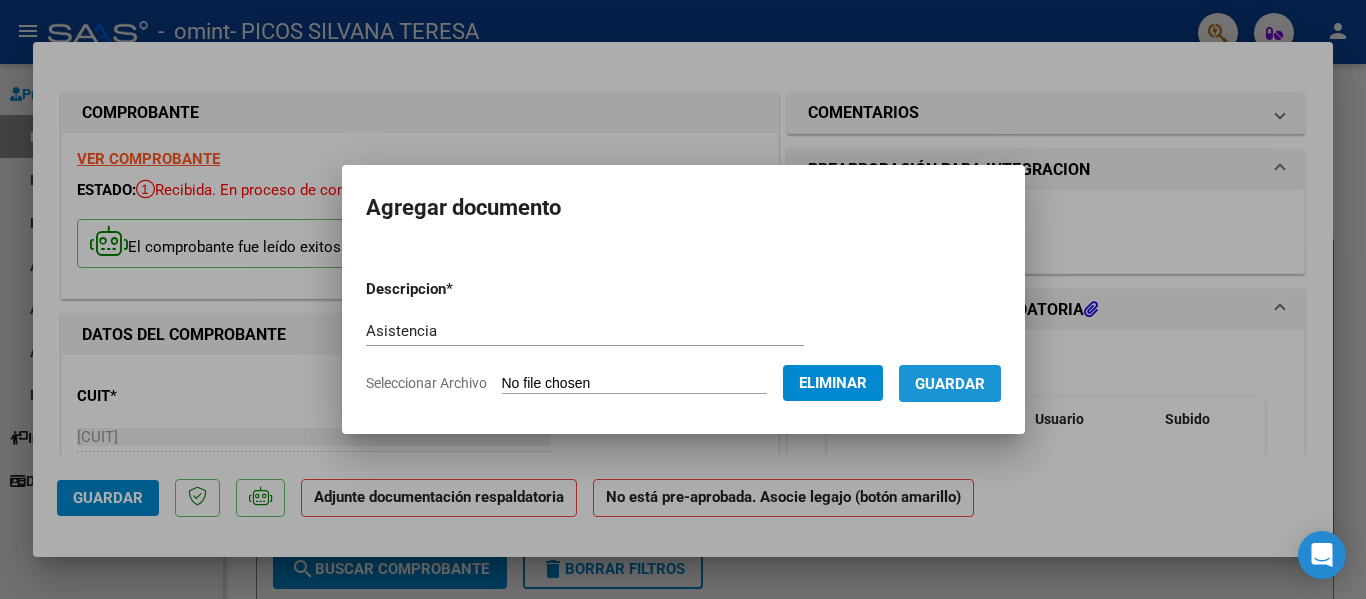click on "Guardar" at bounding box center [950, 384] 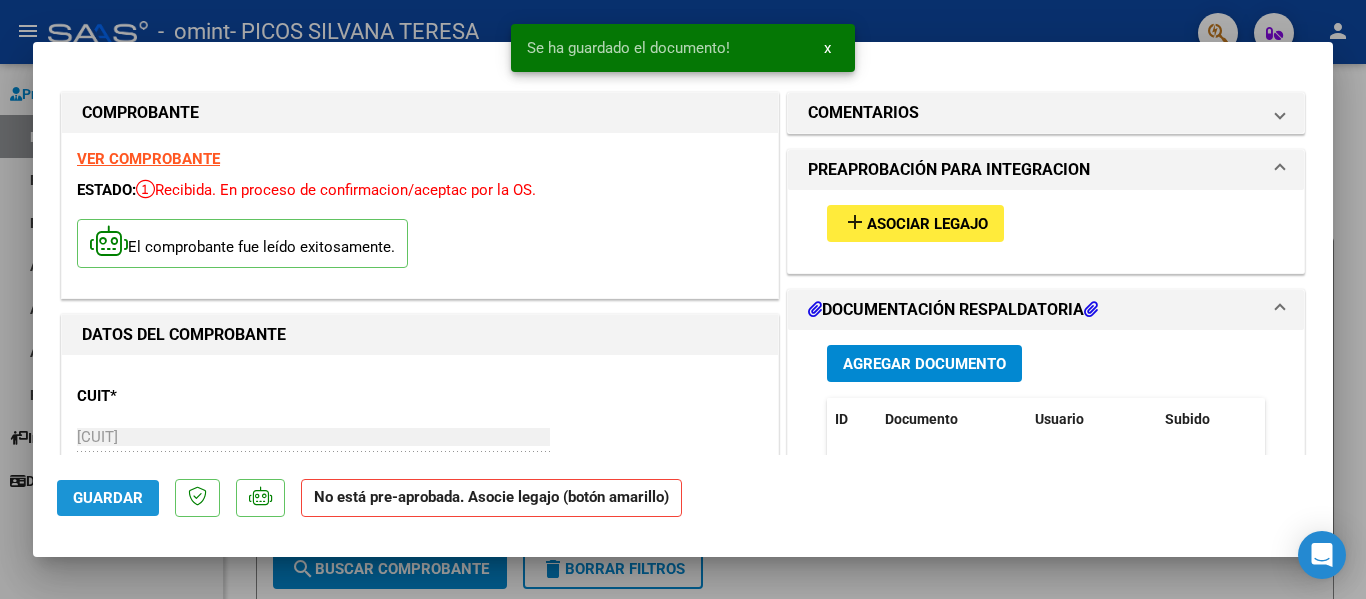 click on "Guardar" 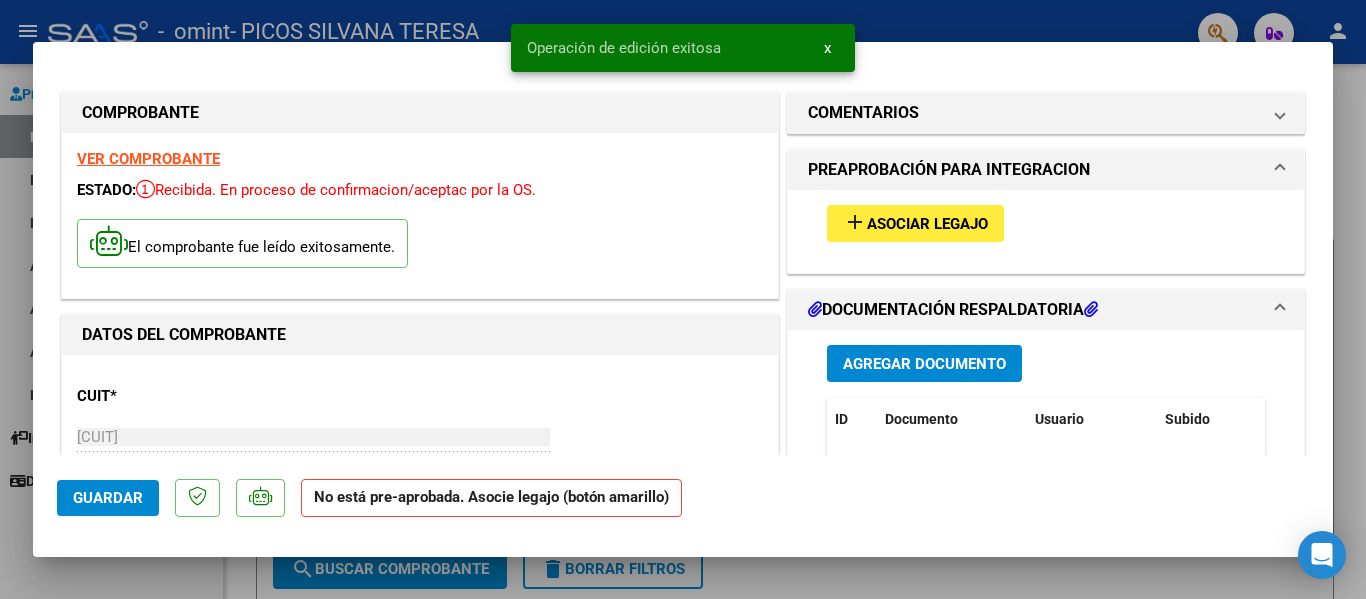 click at bounding box center [683, 299] 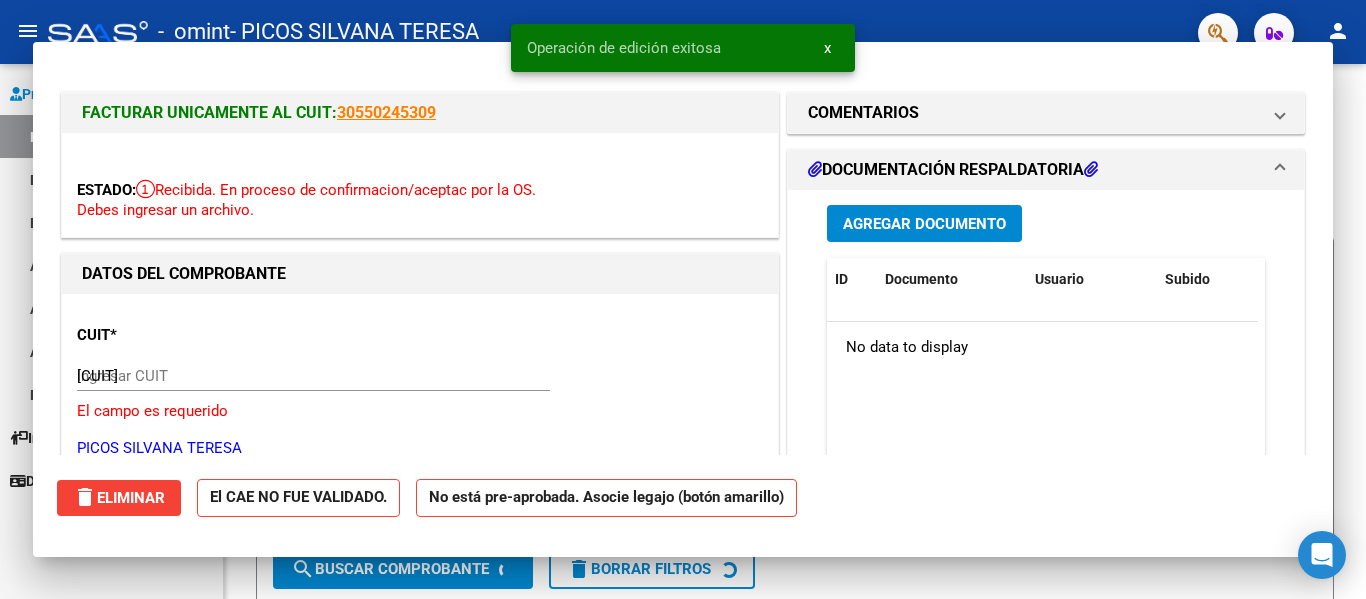 type 